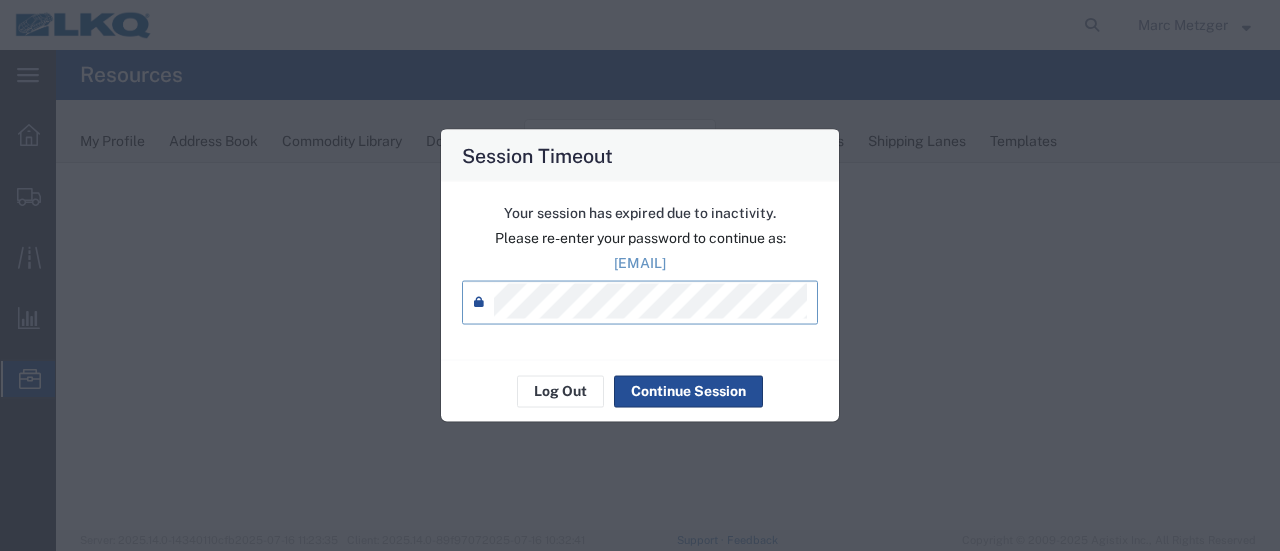 scroll, scrollTop: 0, scrollLeft: 0, axis: both 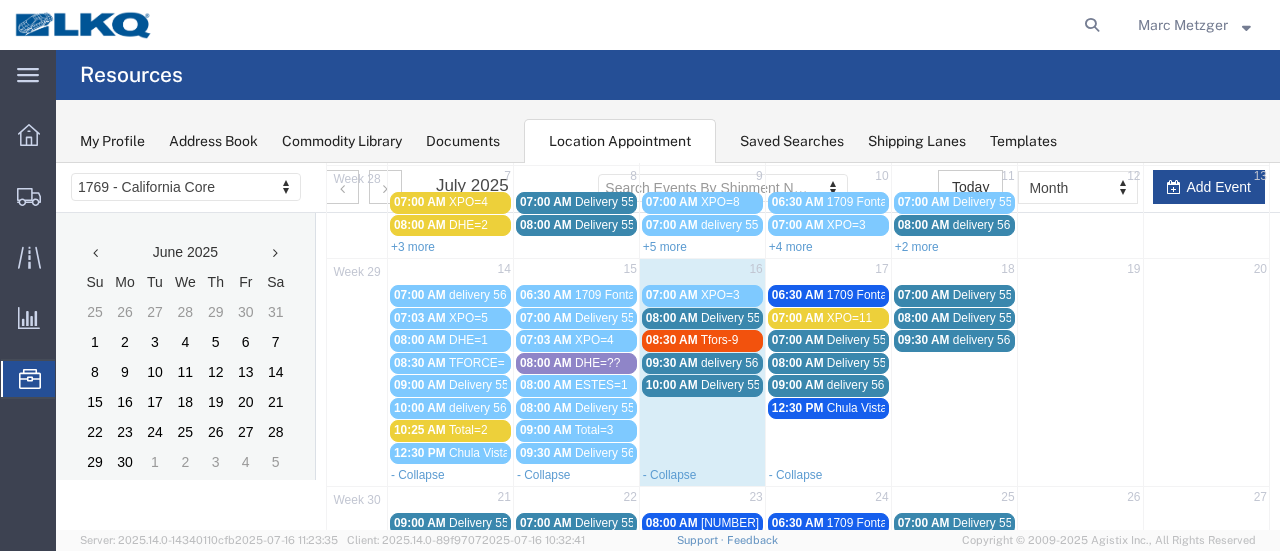 click on "09:30 AM" at bounding box center (672, 363) 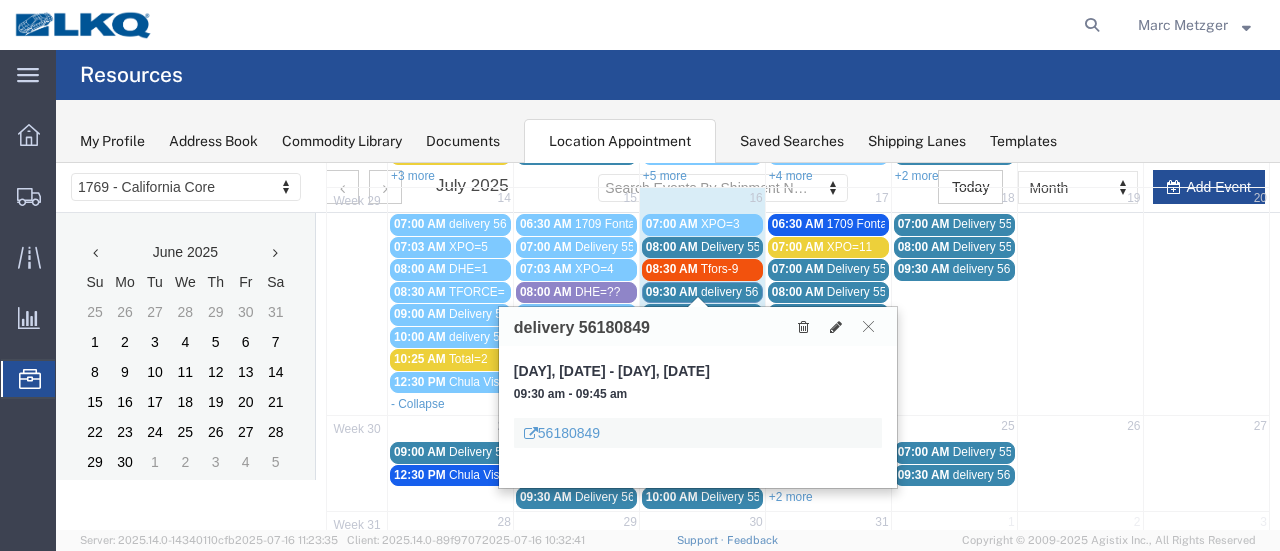 scroll, scrollTop: 328, scrollLeft: 0, axis: vertical 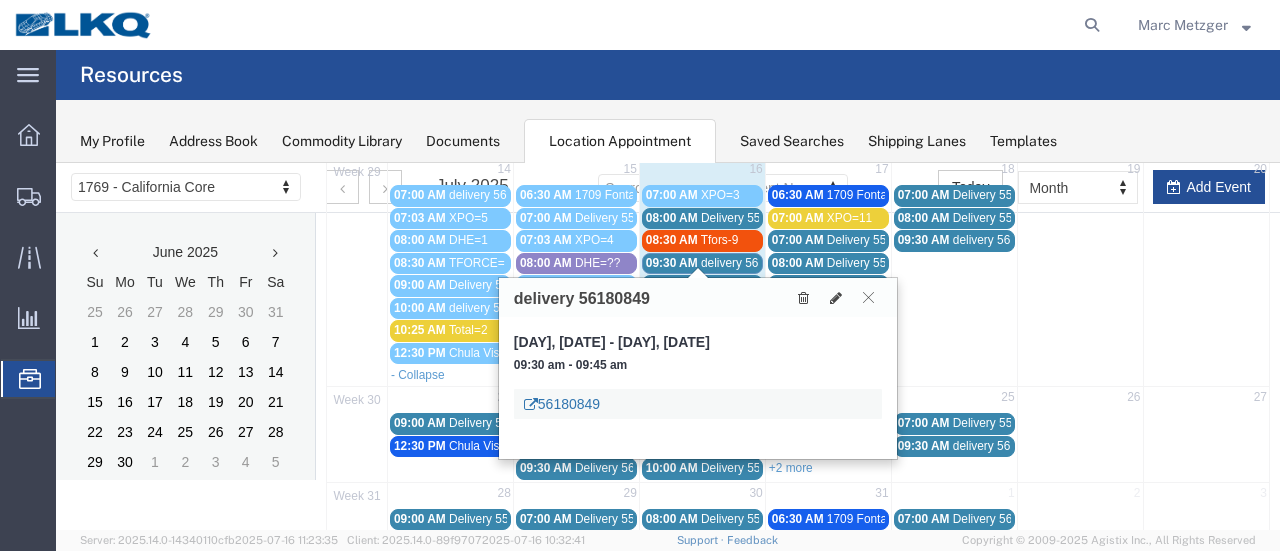 click on "56180849" at bounding box center [562, 404] 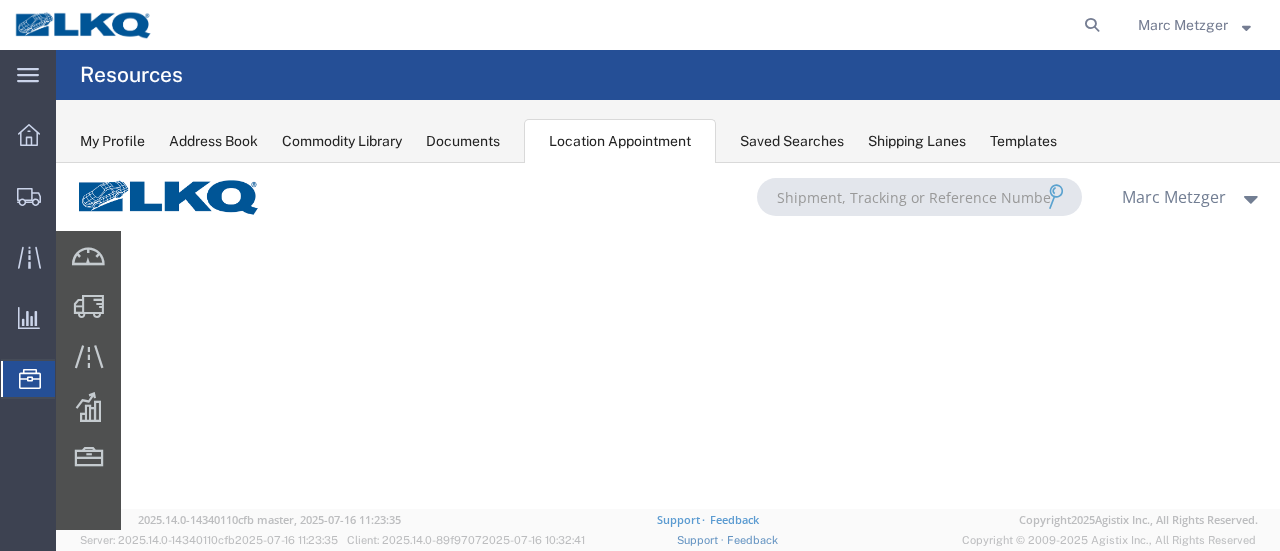 scroll, scrollTop: 54, scrollLeft: 0, axis: vertical 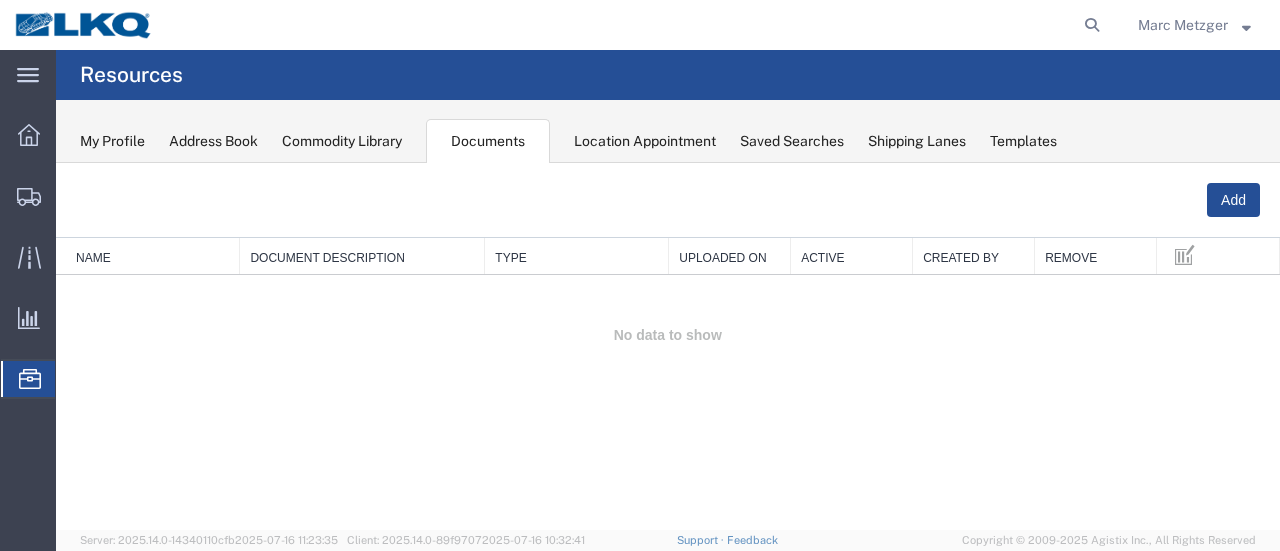 click on "Location Appointment" 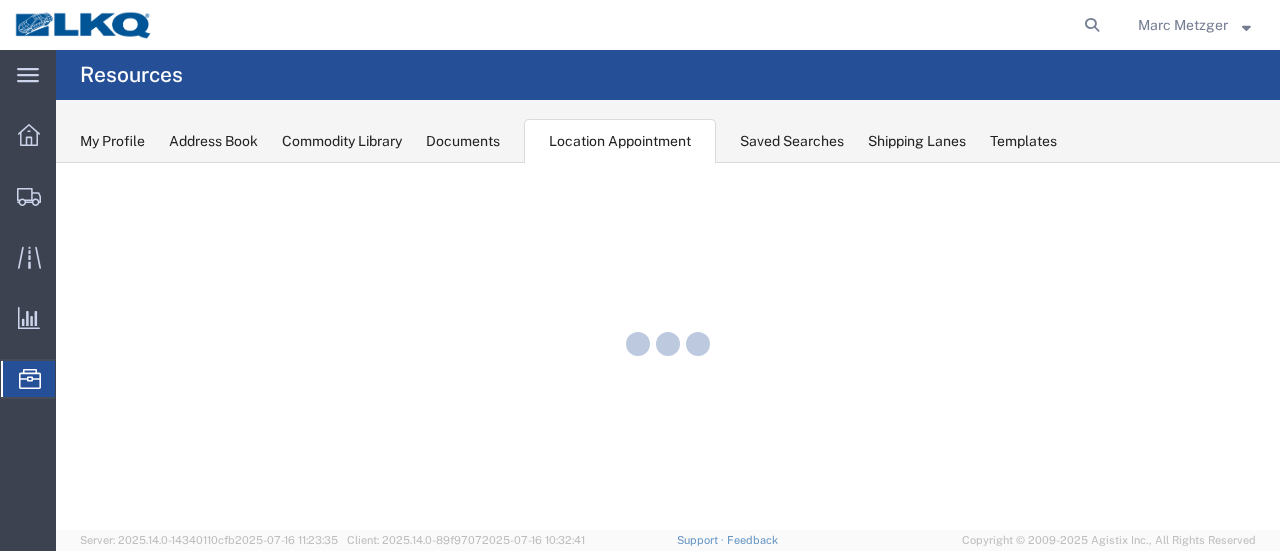 scroll, scrollTop: 0, scrollLeft: 0, axis: both 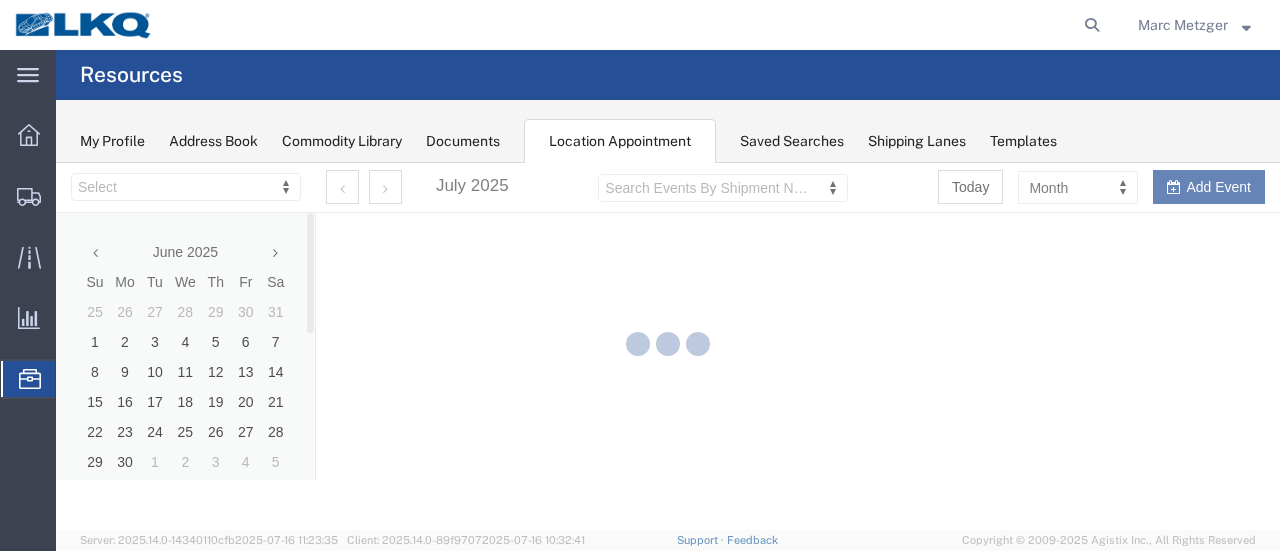select on "28716" 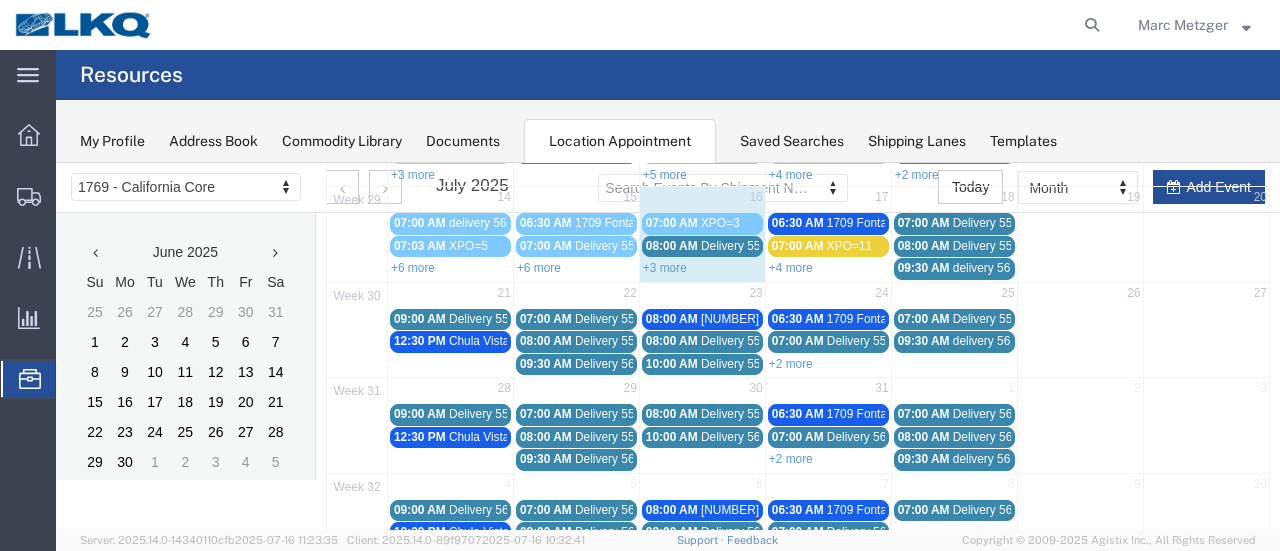 scroll, scrollTop: 200, scrollLeft: 0, axis: vertical 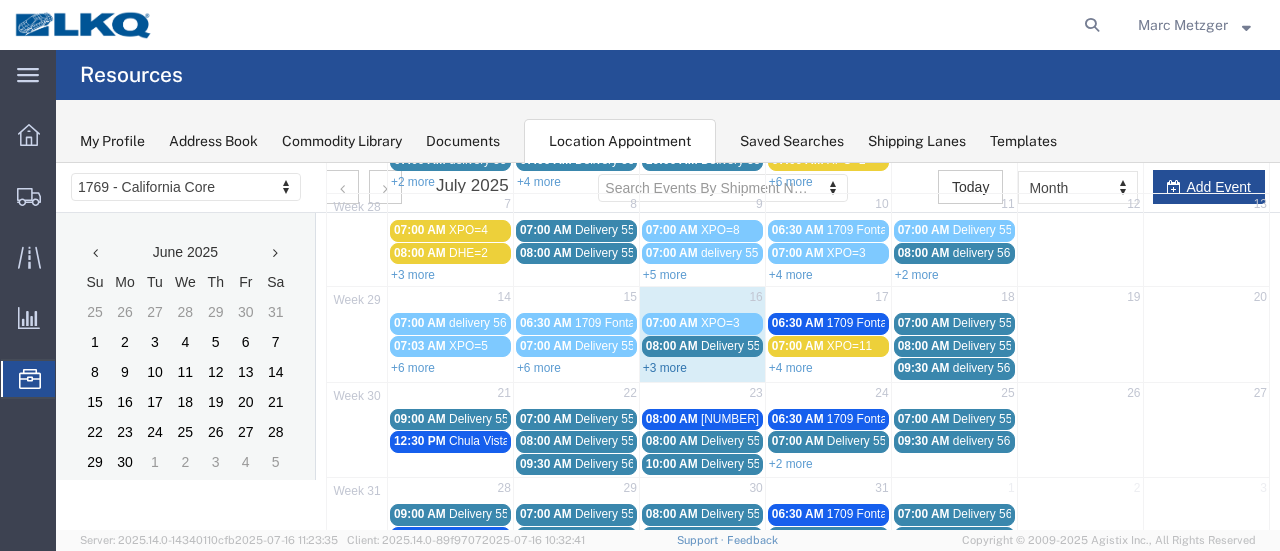 click on "+3 more" at bounding box center (665, 368) 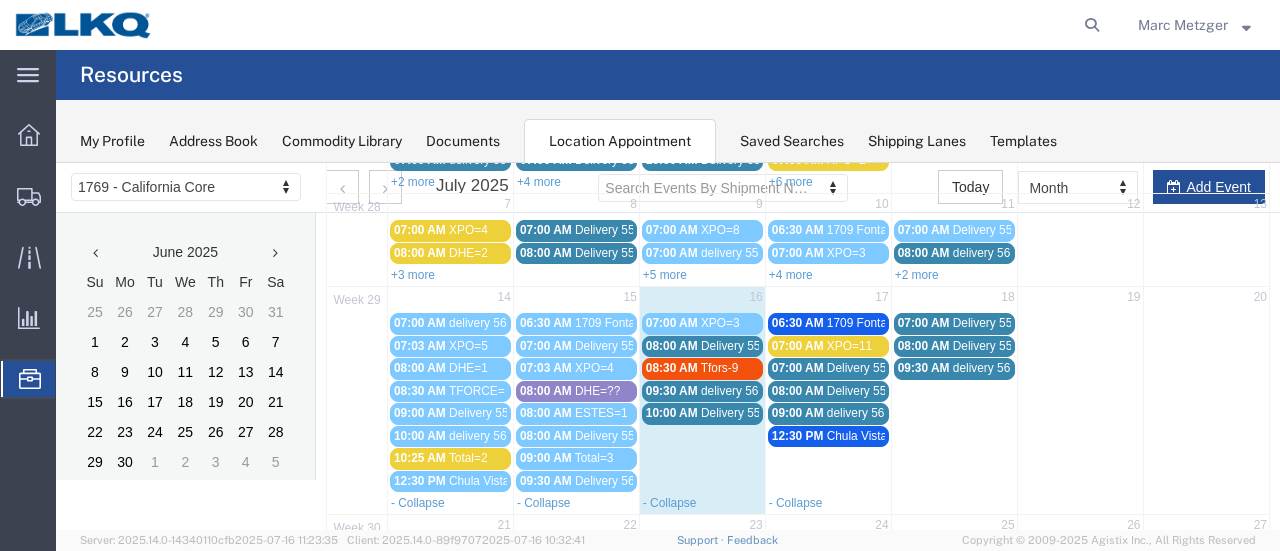 click on "09:30 AM" at bounding box center (672, 391) 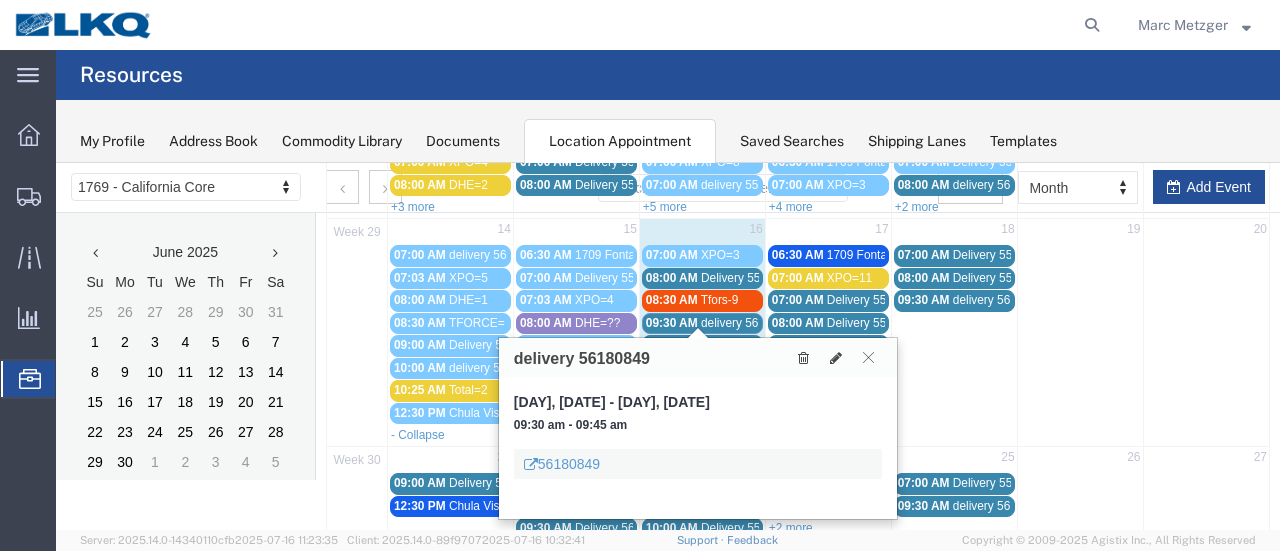 scroll, scrollTop: 300, scrollLeft: 0, axis: vertical 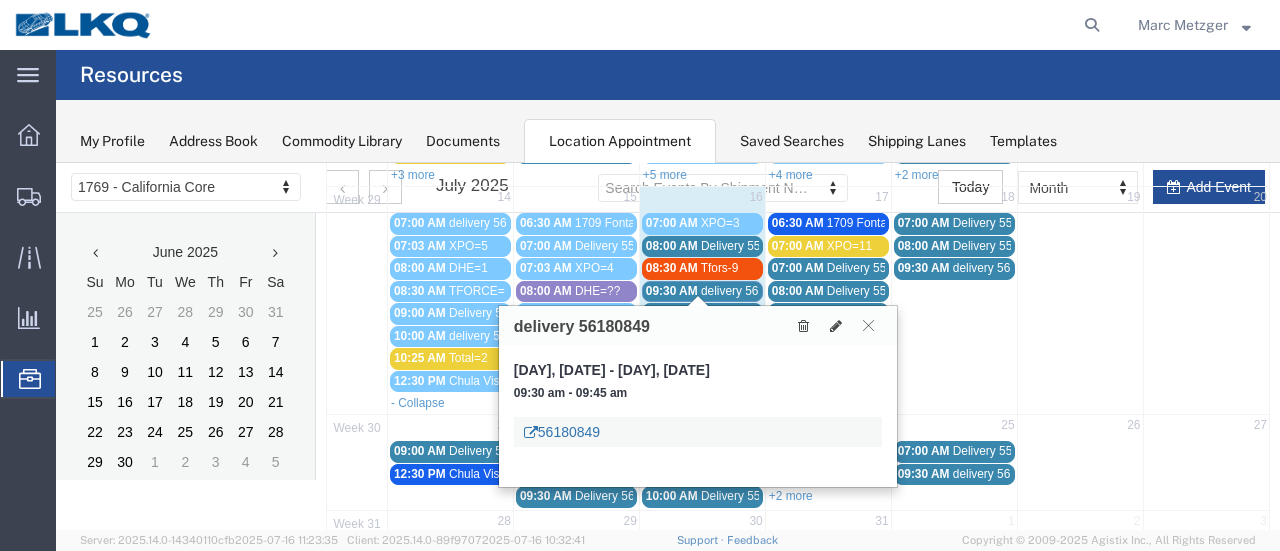 click on "56180849" at bounding box center (562, 432) 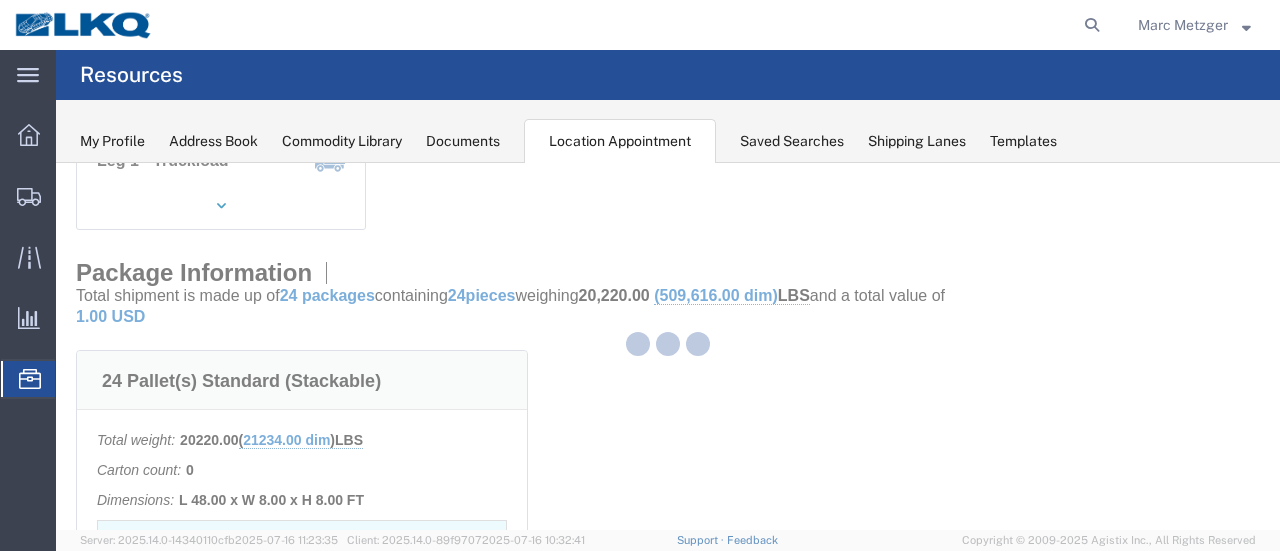 click on "Documents" 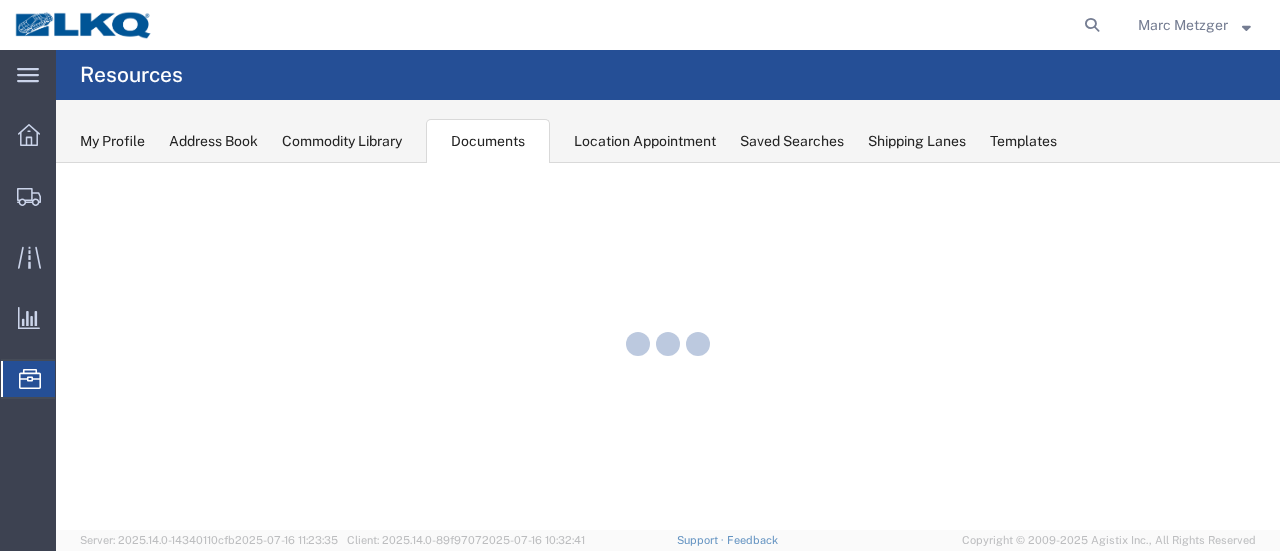 scroll, scrollTop: 0, scrollLeft: 0, axis: both 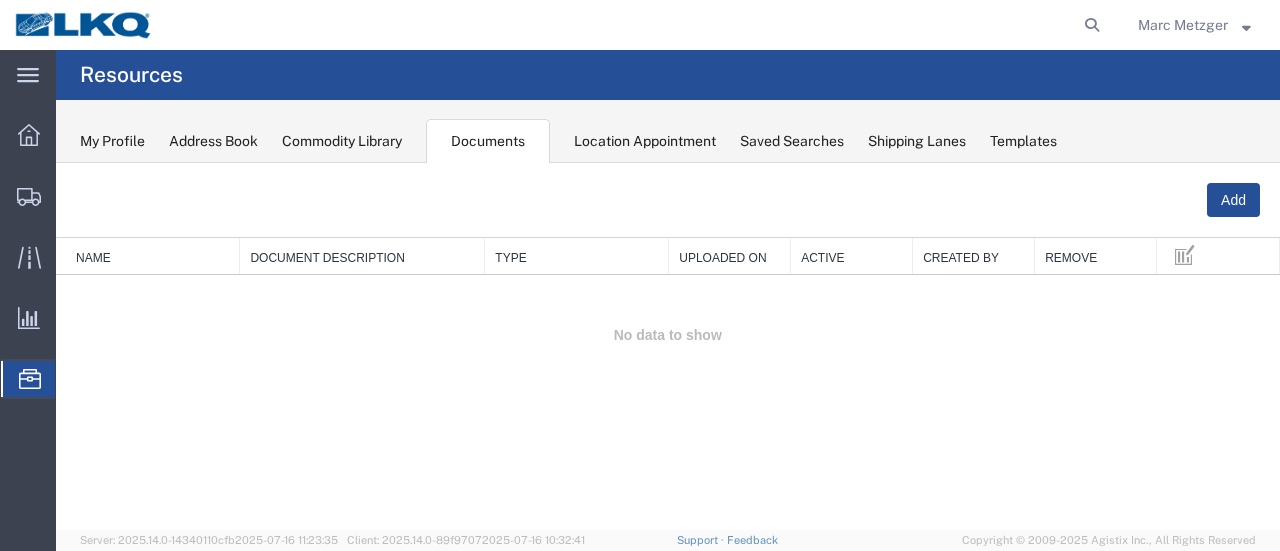 click on "Location Appointment" 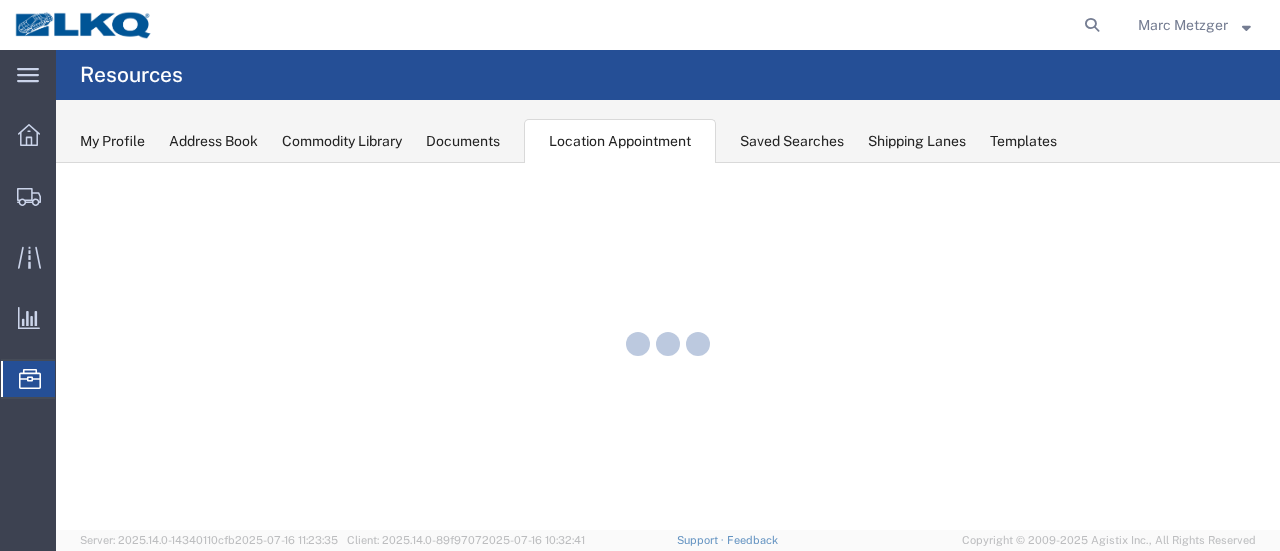 scroll, scrollTop: 0, scrollLeft: 0, axis: both 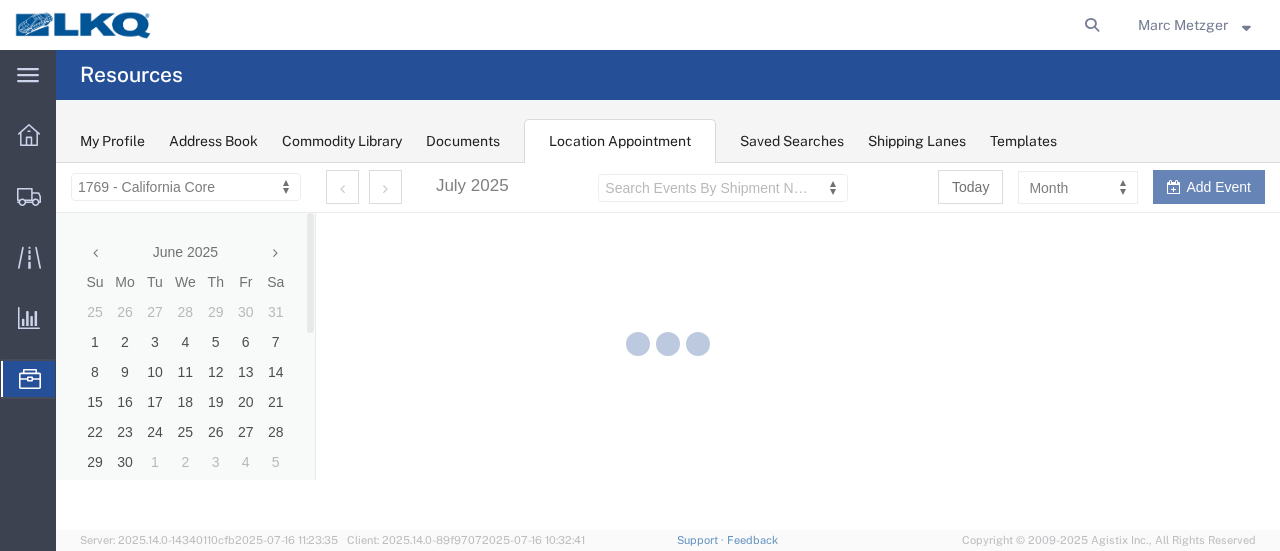 select on "28716" 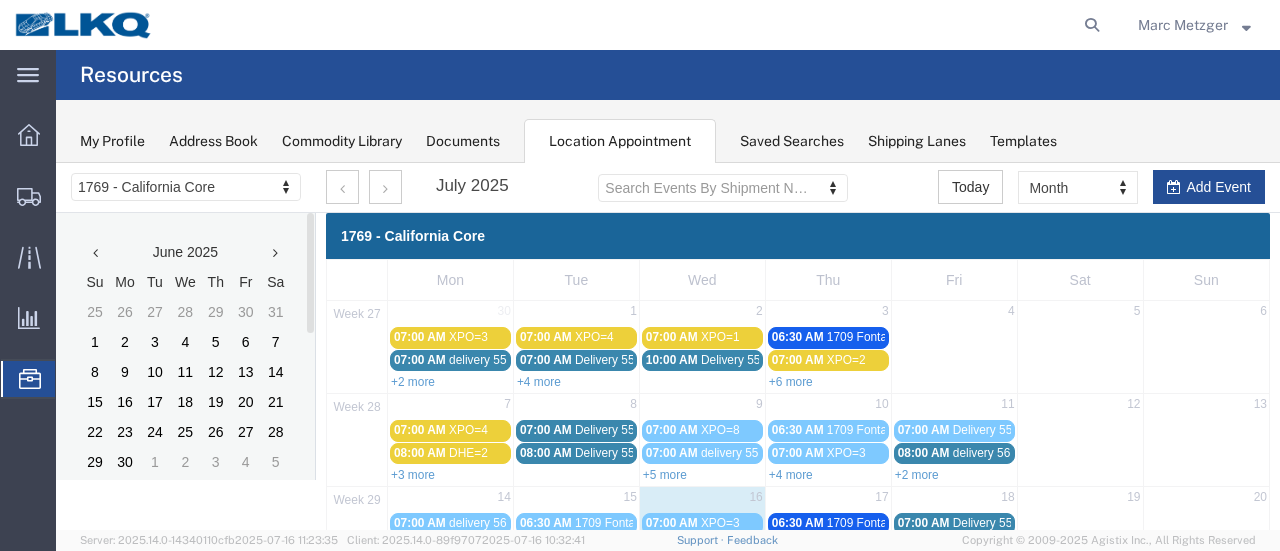 scroll, scrollTop: 300, scrollLeft: 0, axis: vertical 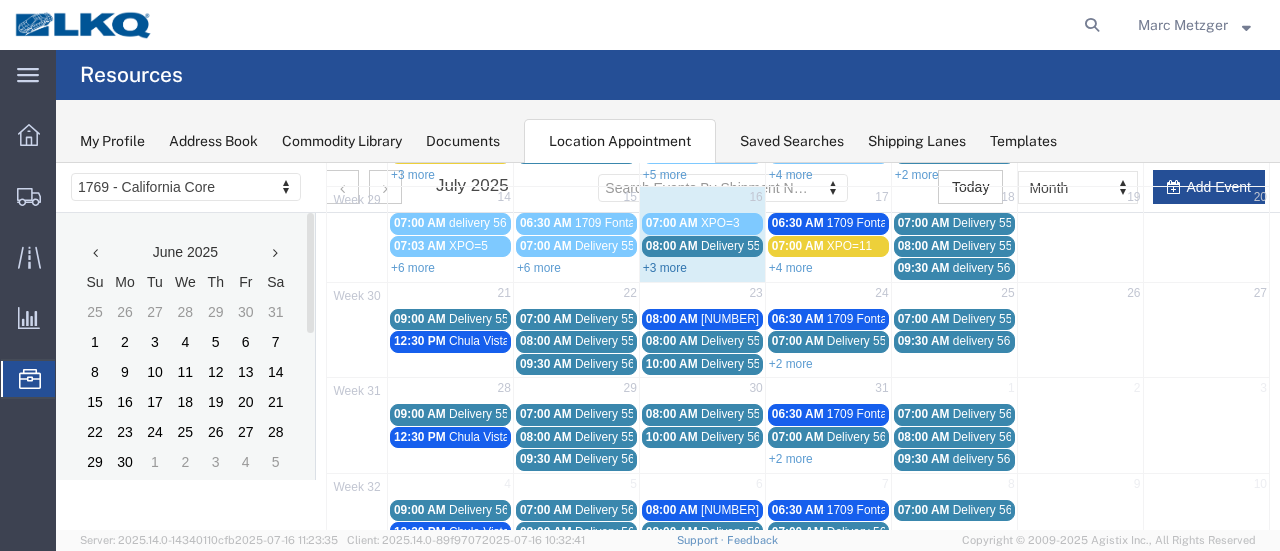 click on "+3 more" at bounding box center (665, 268) 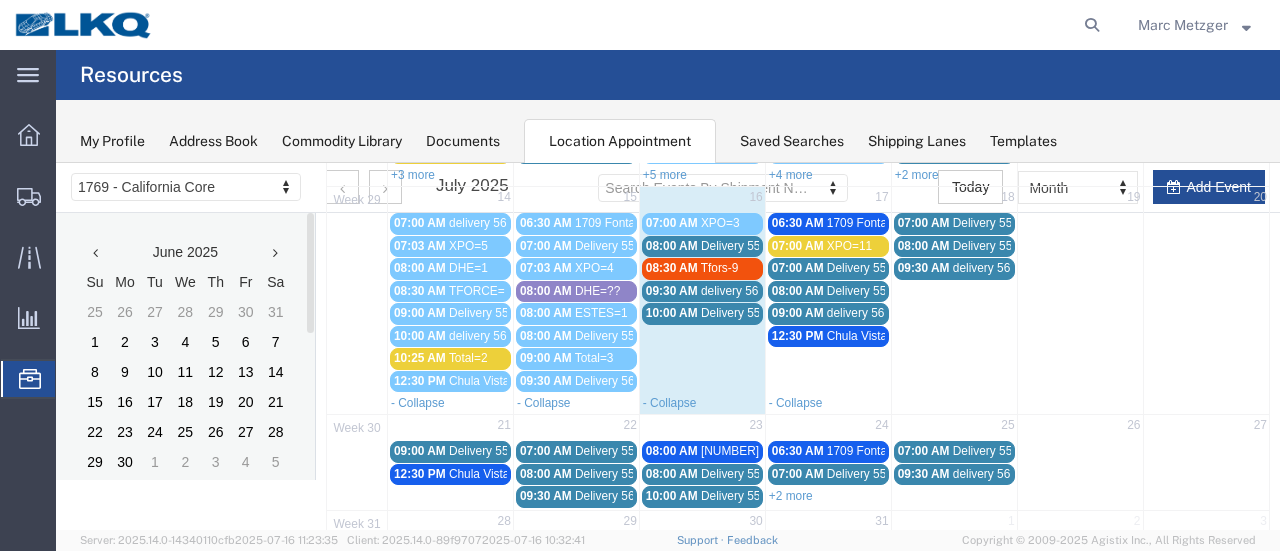 click on "09:30 AM" at bounding box center [672, 291] 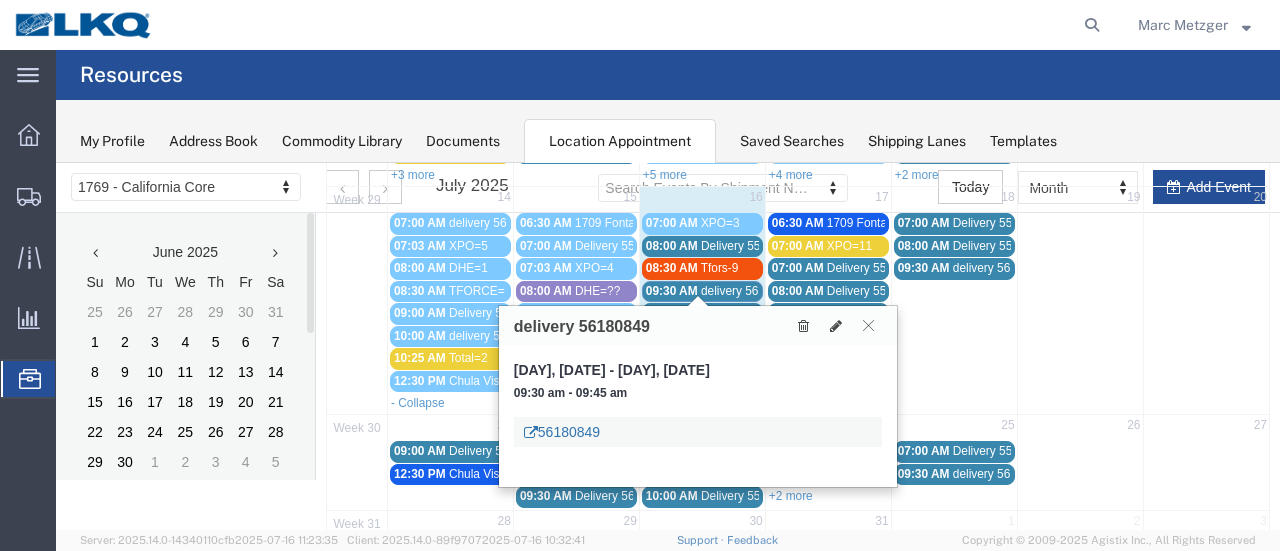 click on "56180849" at bounding box center (562, 432) 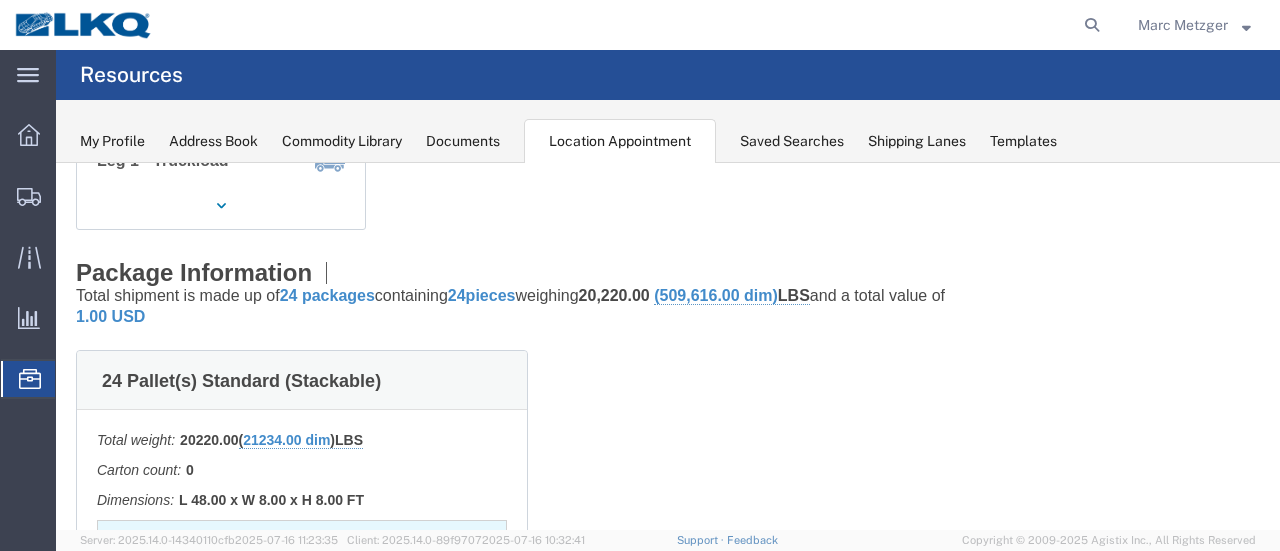 click on "Documents" 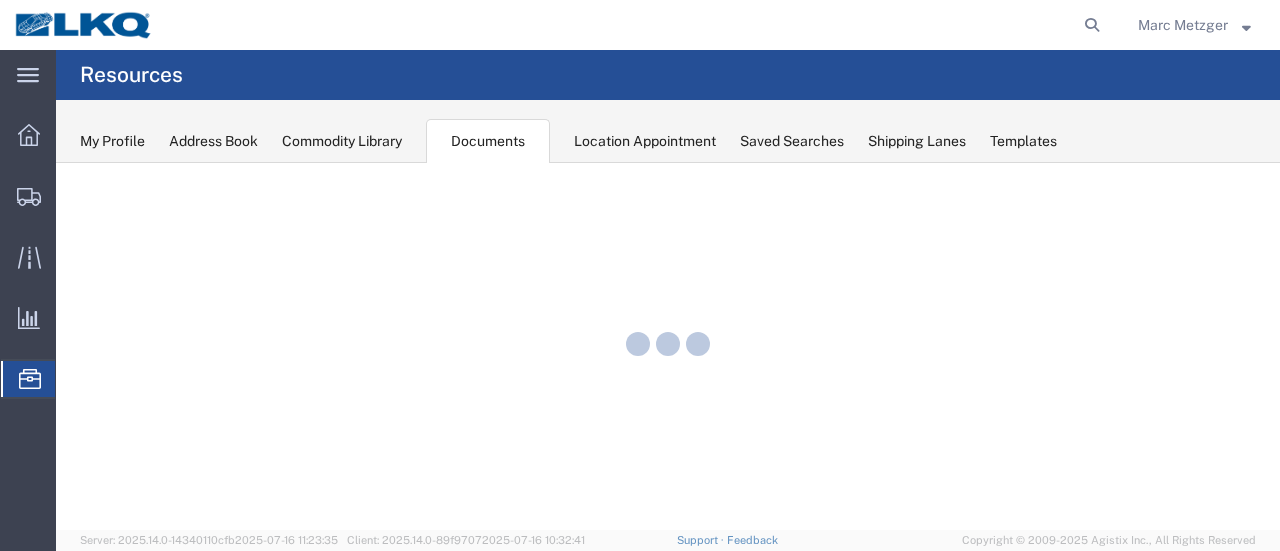 scroll, scrollTop: 0, scrollLeft: 0, axis: both 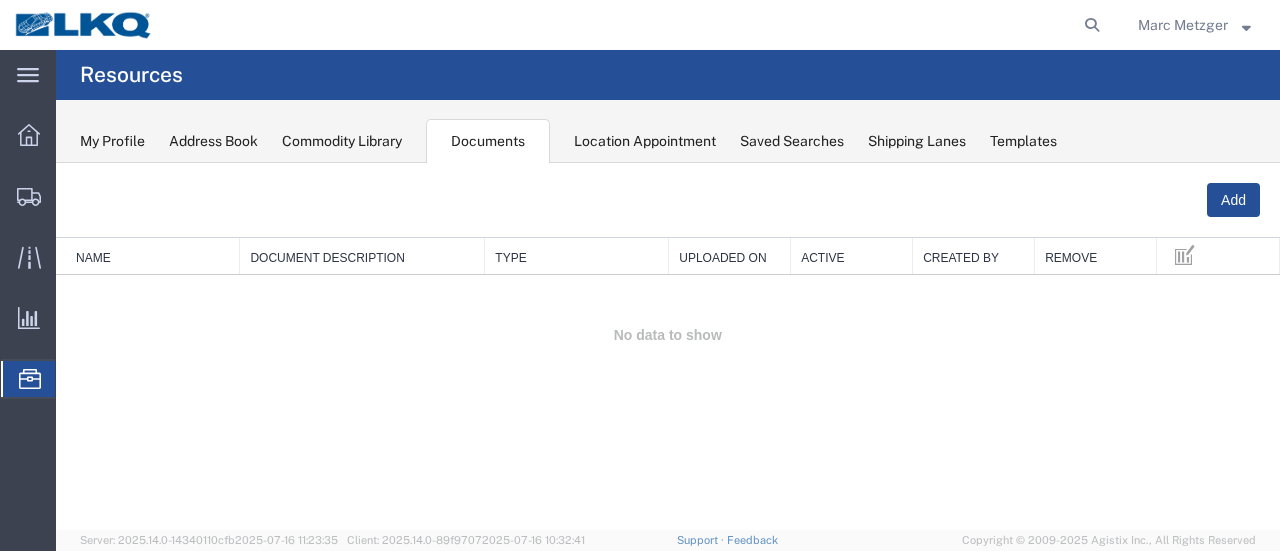click on "Location Appointment" 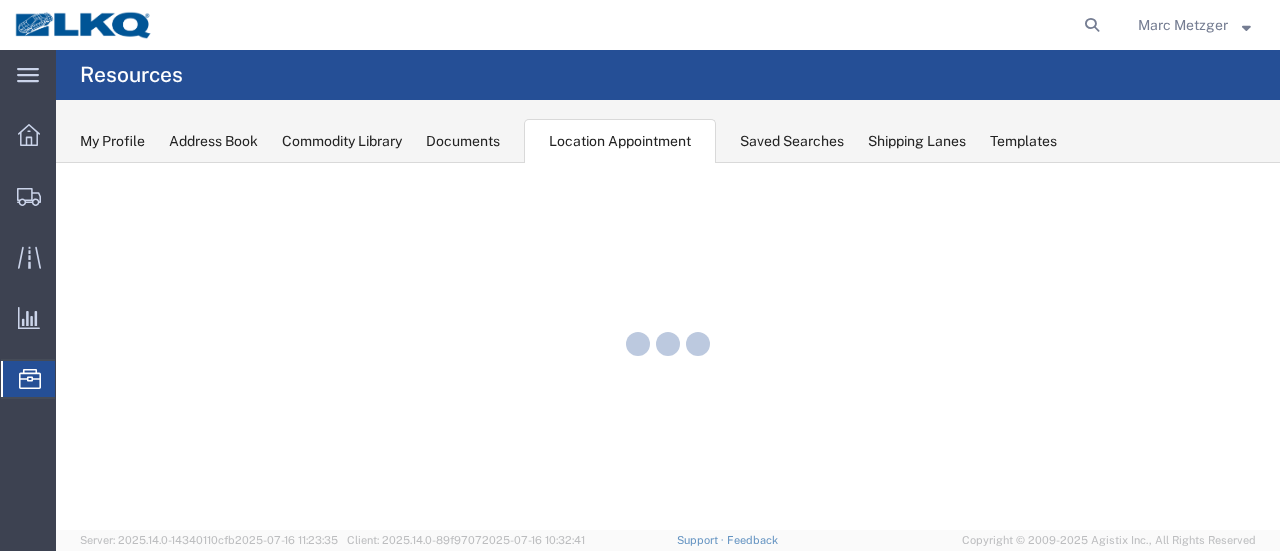 scroll, scrollTop: 0, scrollLeft: 0, axis: both 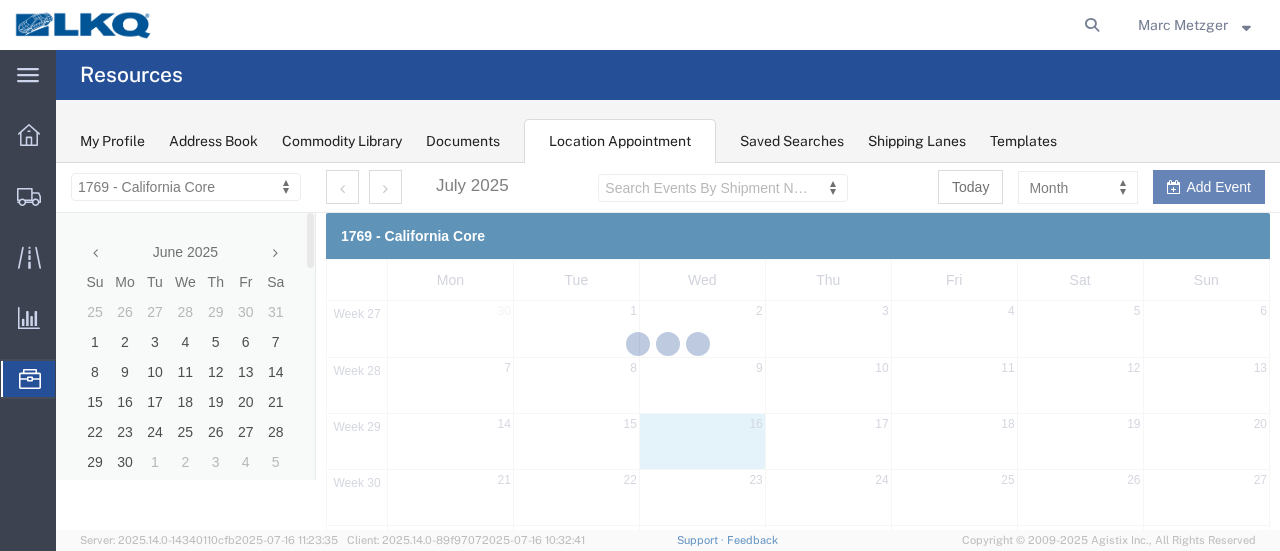 select on "28716" 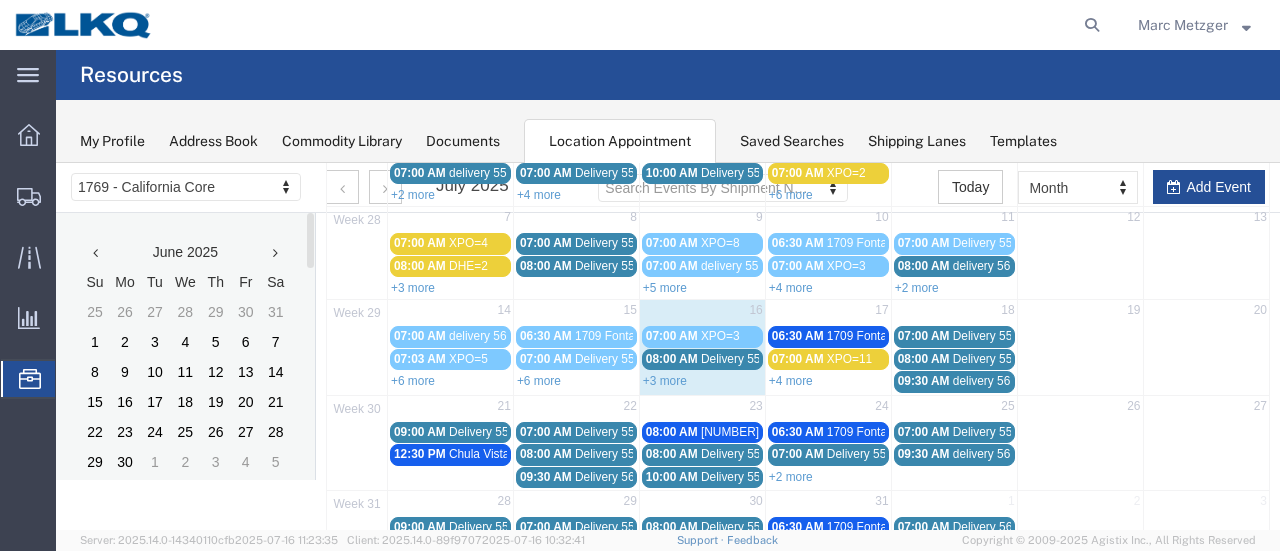 scroll, scrollTop: 300, scrollLeft: 0, axis: vertical 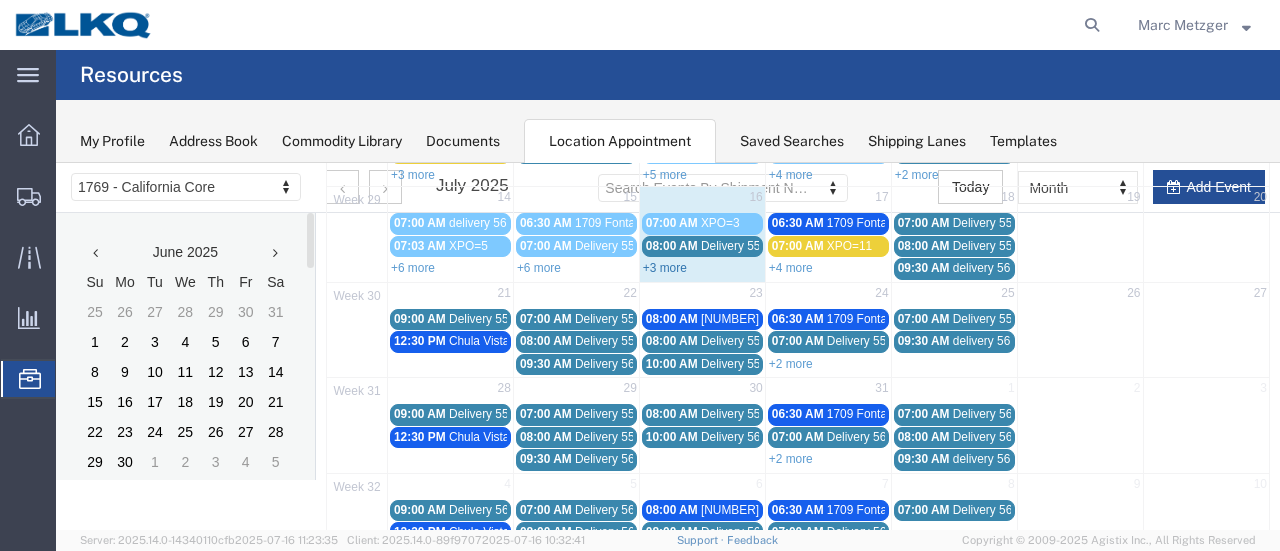 click on "+3 more" at bounding box center (665, 268) 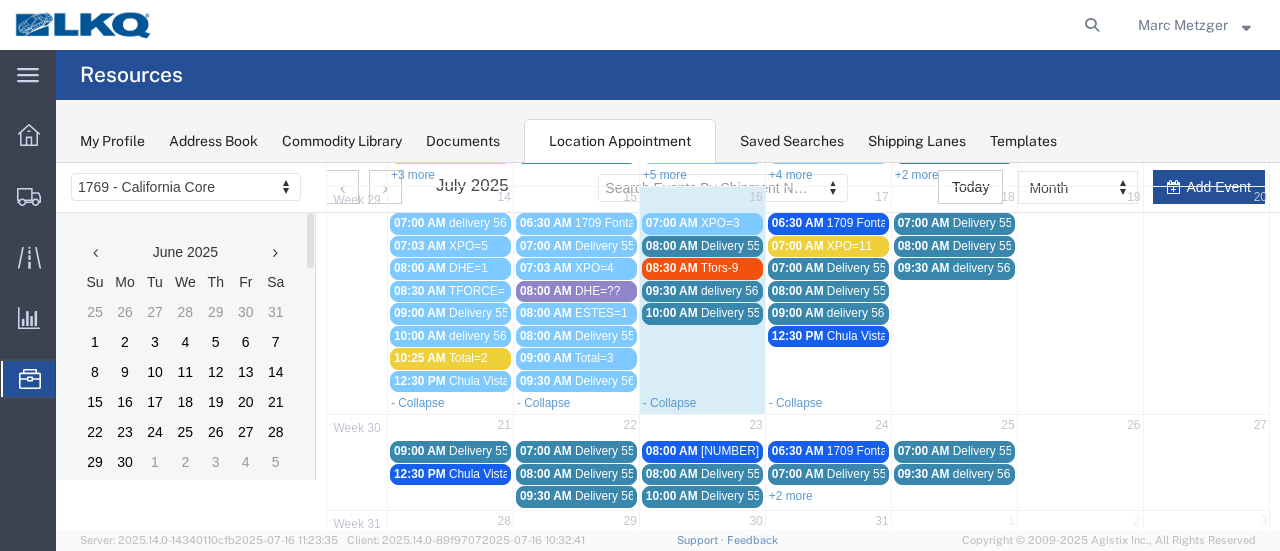 click on "09:30 AM" at bounding box center (672, 291) 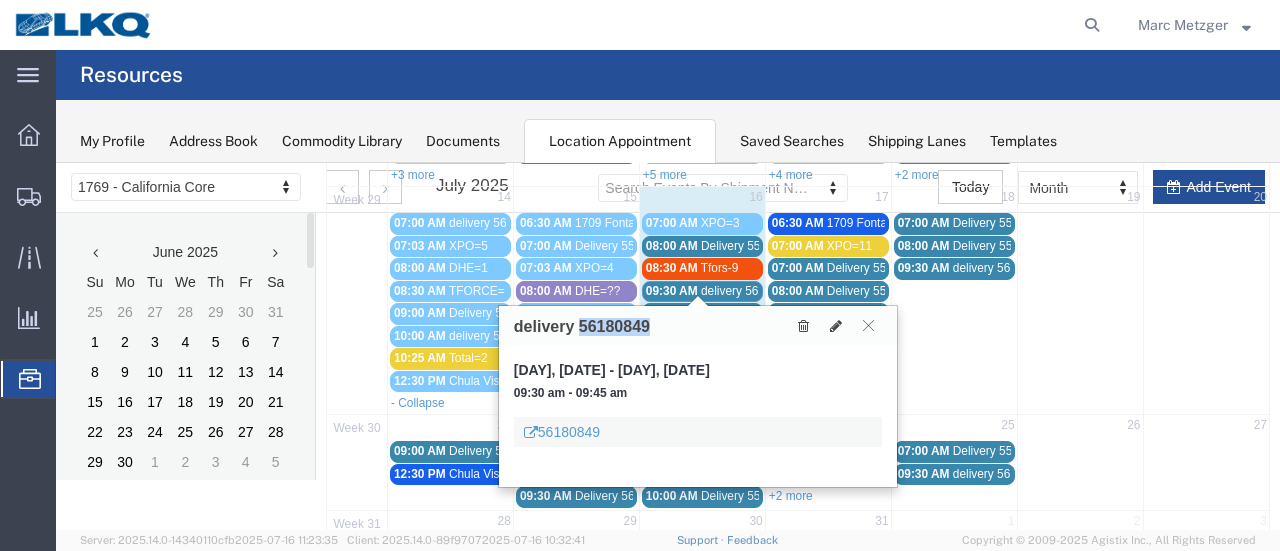 drag, startPoint x: 649, startPoint y: 329, endPoint x: 580, endPoint y: 334, distance: 69.18092 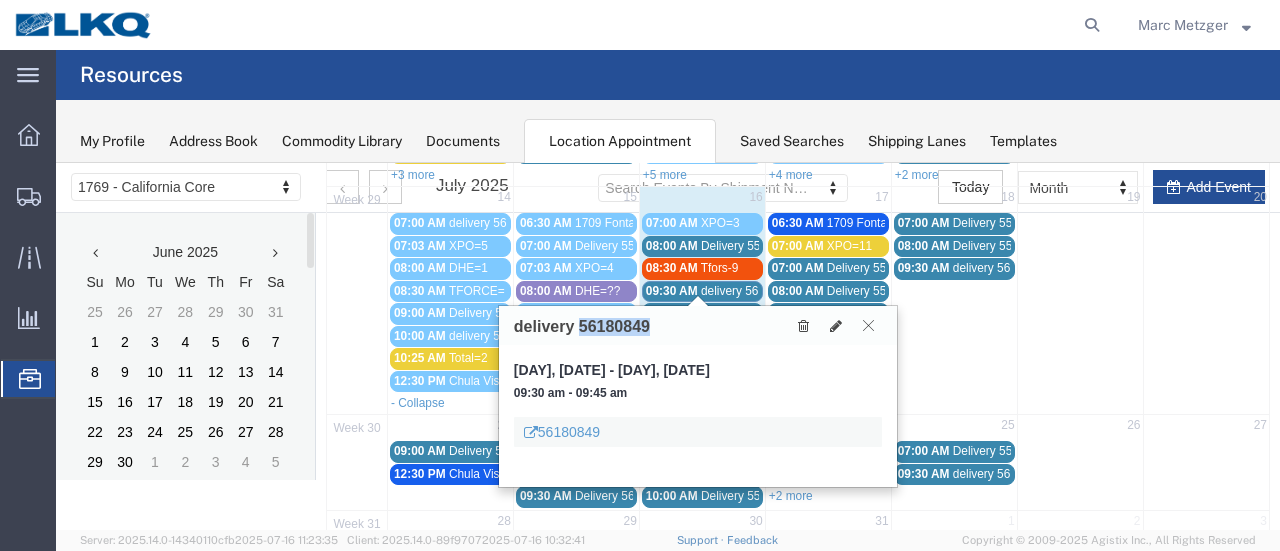 click at bounding box center (868, 325) 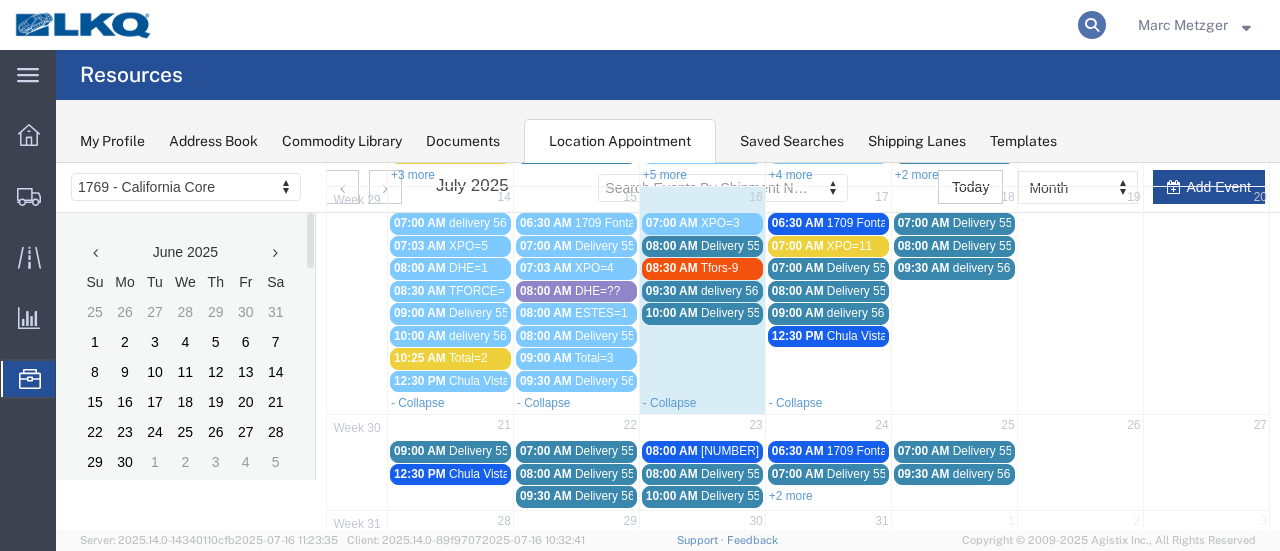 click 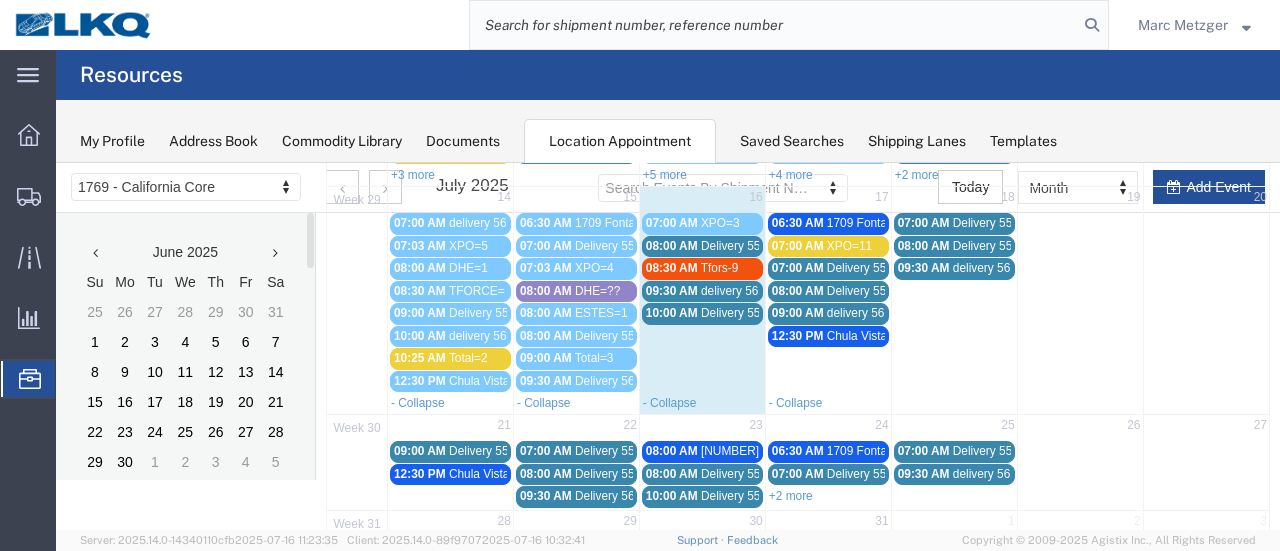 paste on "56180849" 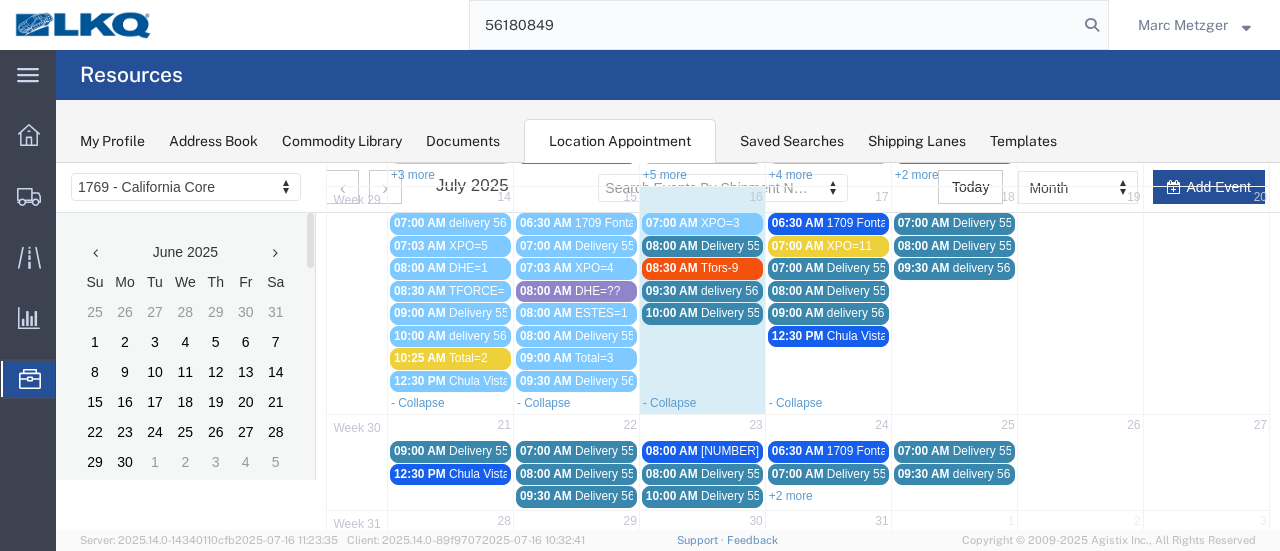 type on "56180849" 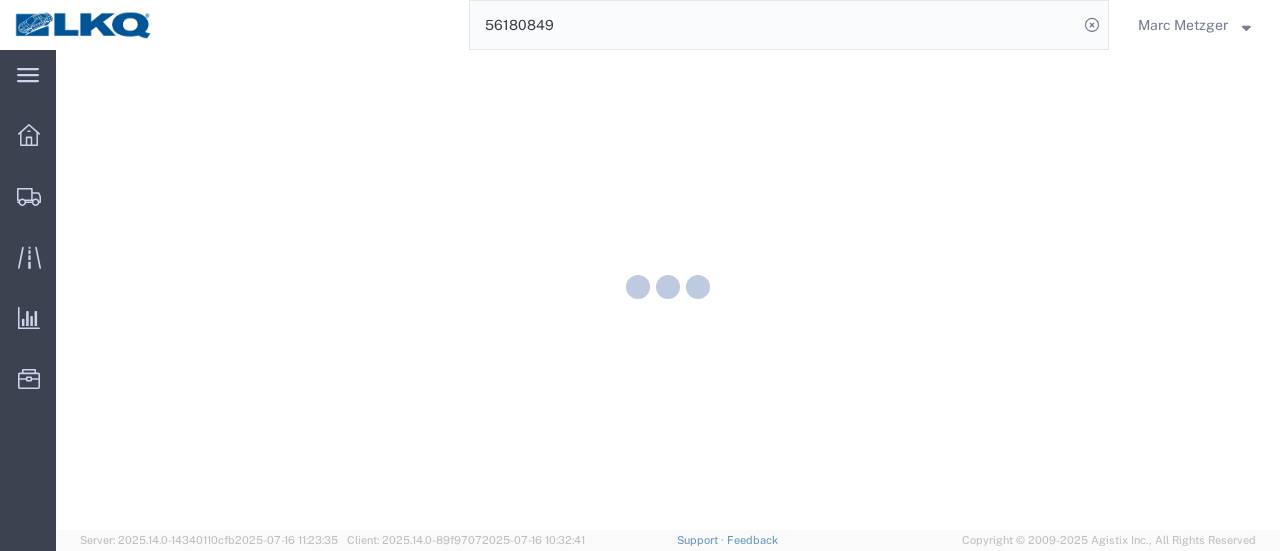 scroll, scrollTop: 0, scrollLeft: 0, axis: both 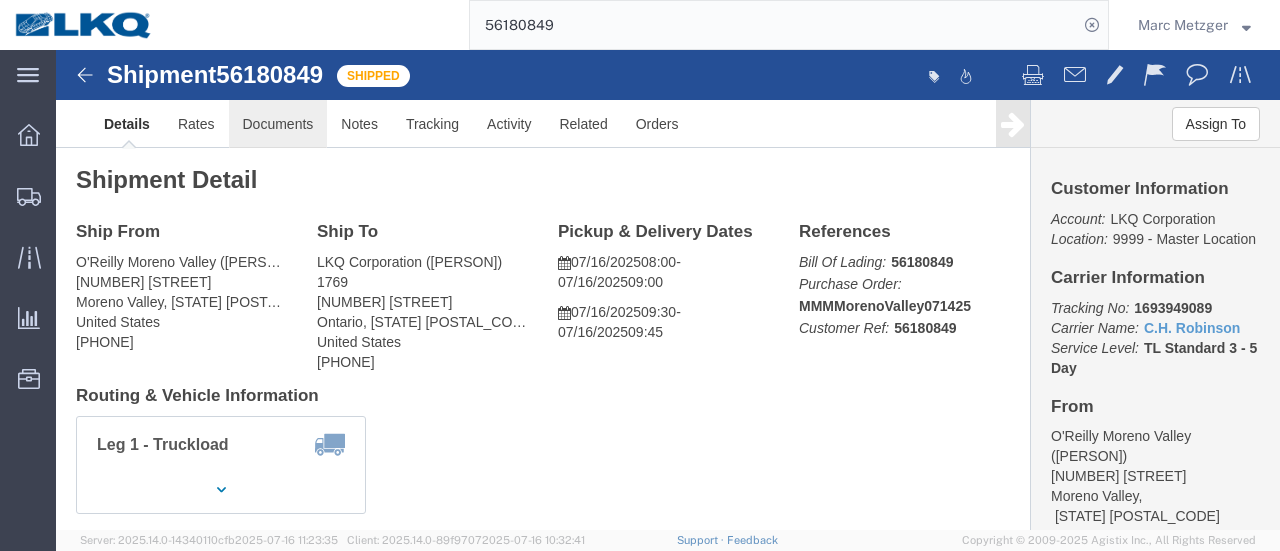 click on "Documents" 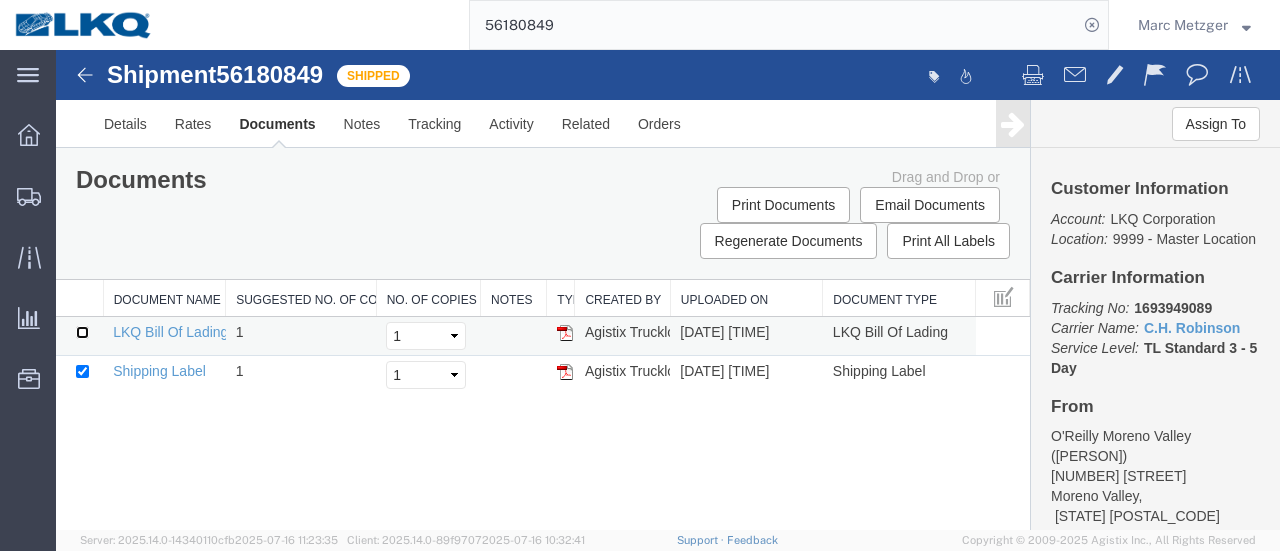click at bounding box center [82, 332] 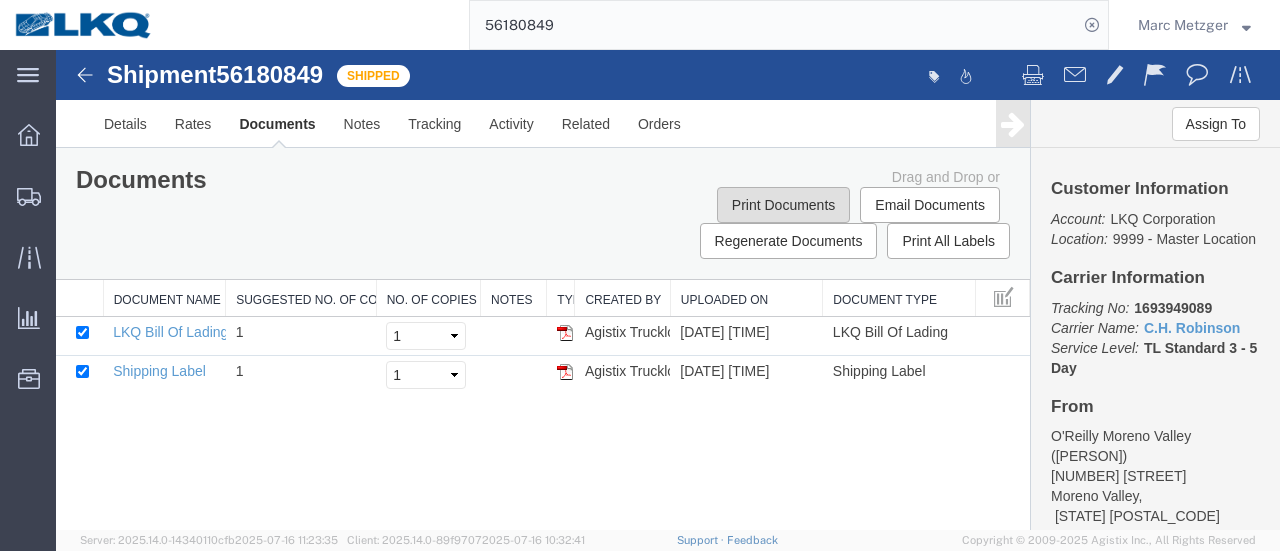 click on "Print Documents" at bounding box center [783, 205] 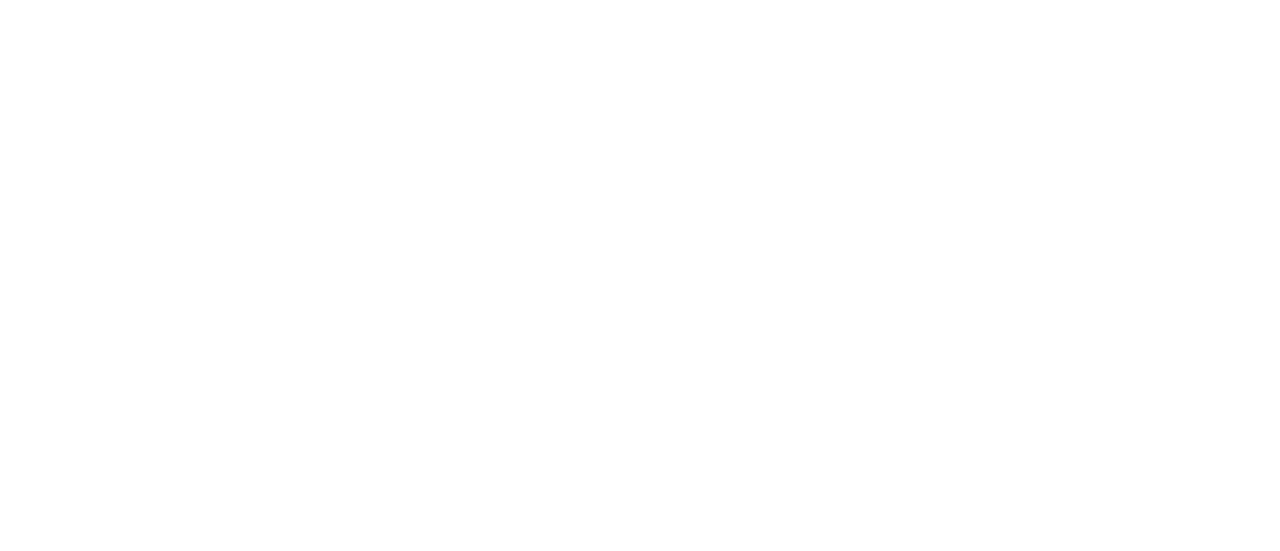 scroll, scrollTop: 0, scrollLeft: 0, axis: both 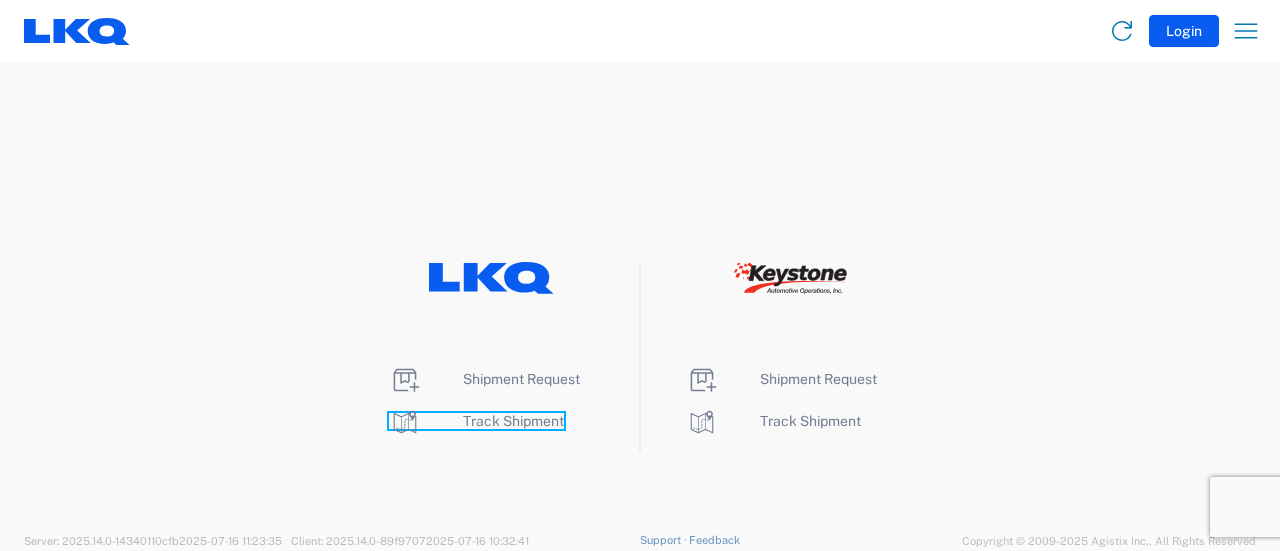 click on "Track Shipment" 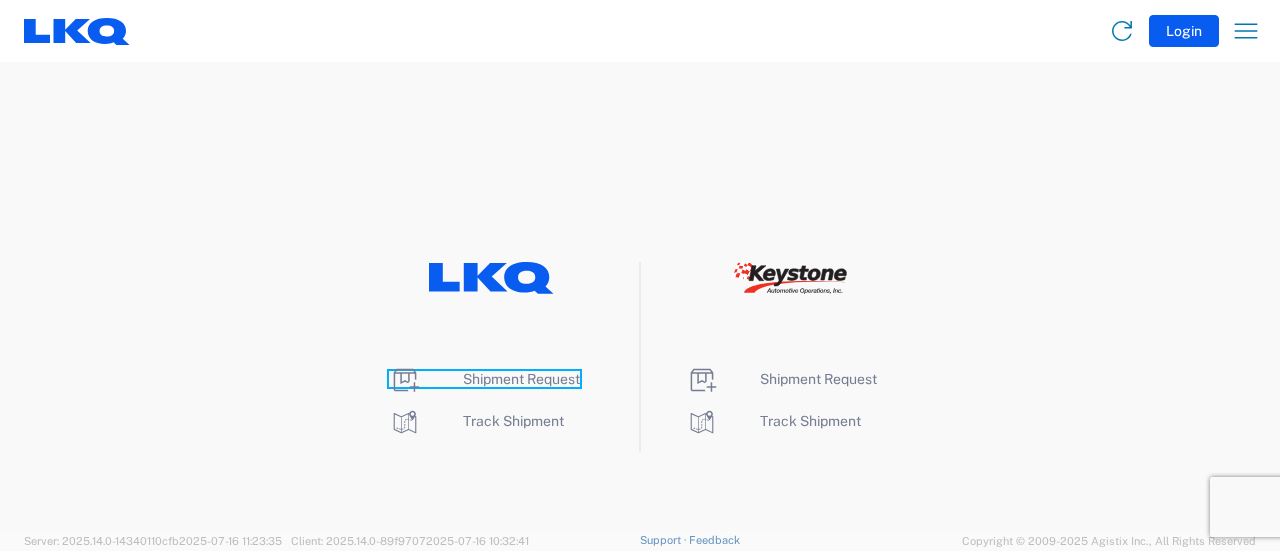 click on "Shipment Request" 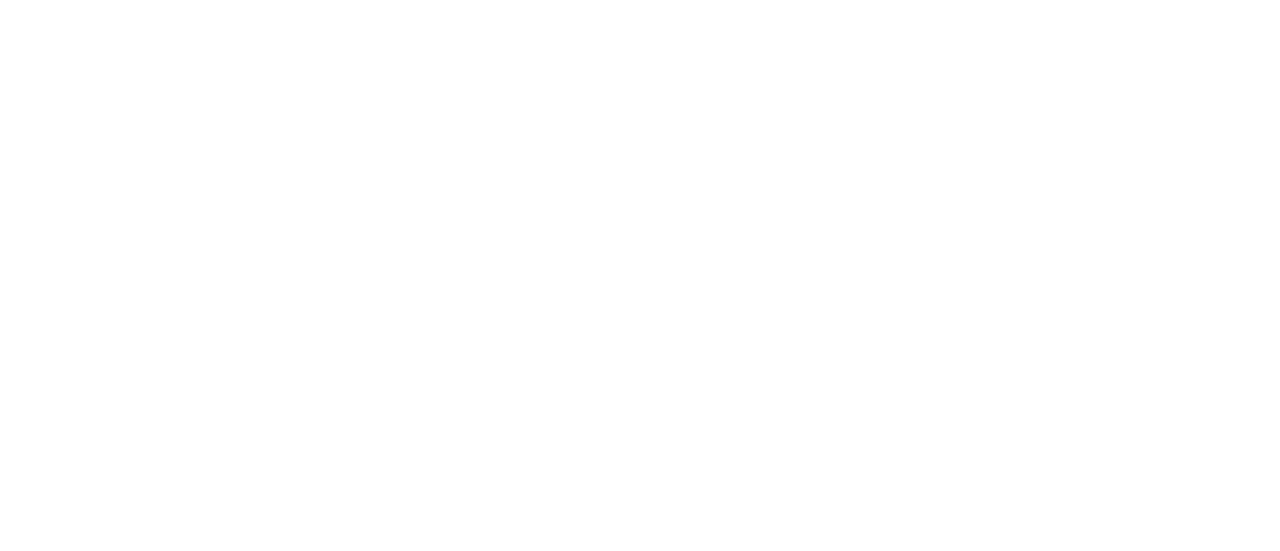 scroll, scrollTop: 0, scrollLeft: 0, axis: both 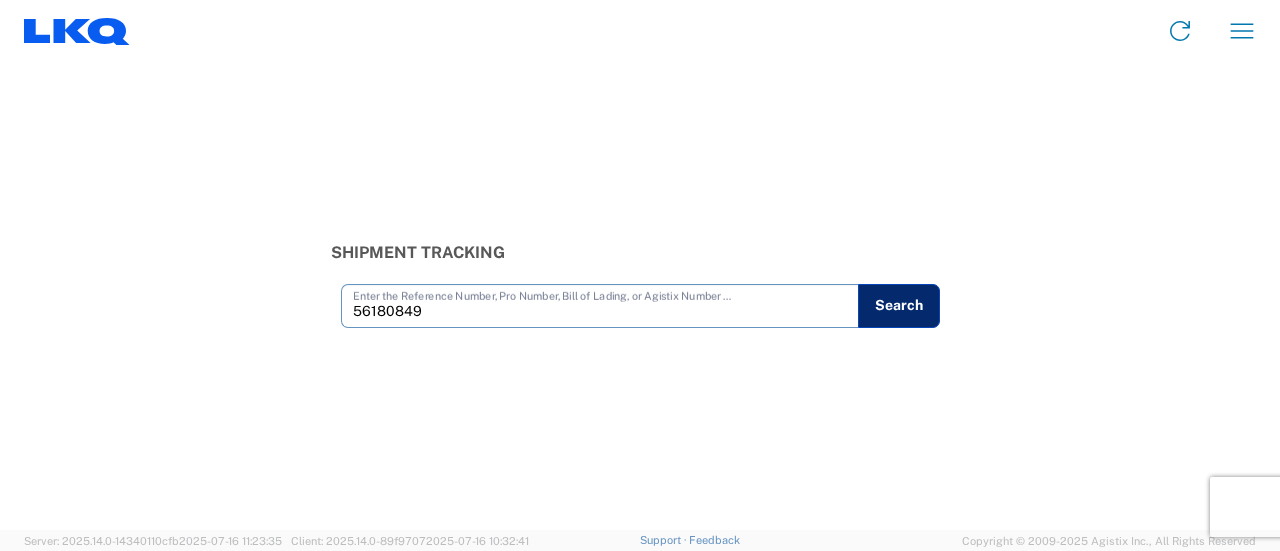 type on "56180849" 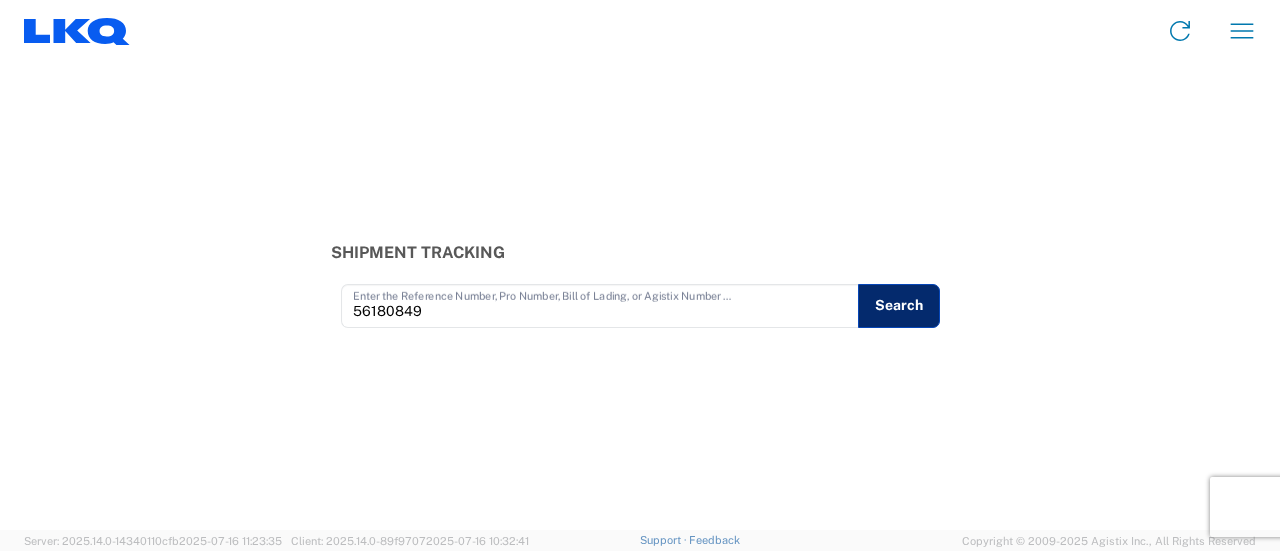 click on "Search" 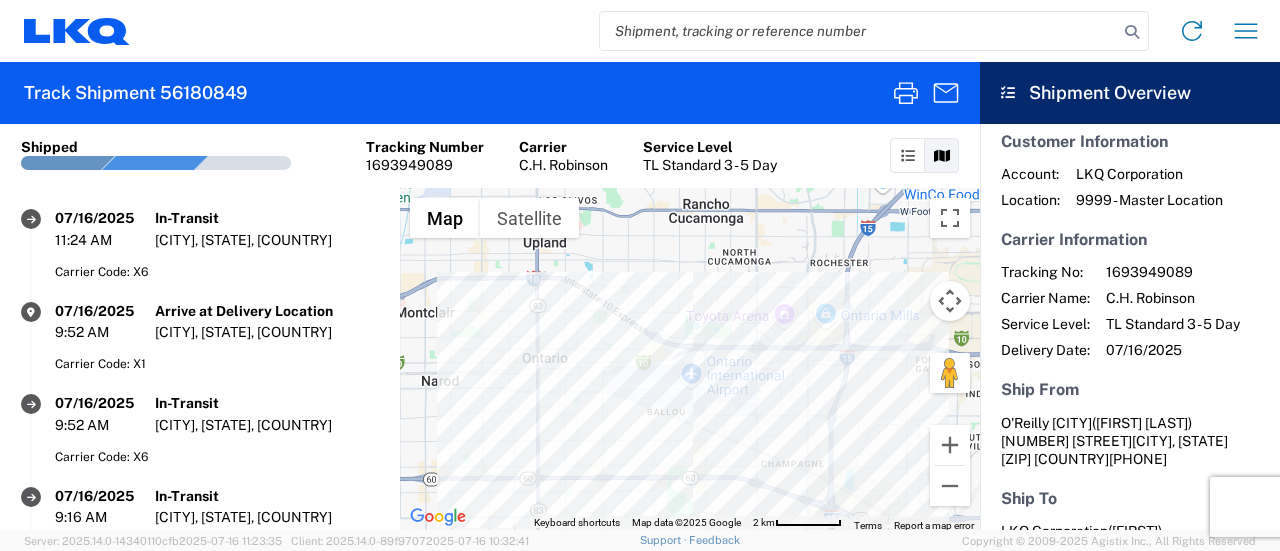 scroll, scrollTop: 0, scrollLeft: 0, axis: both 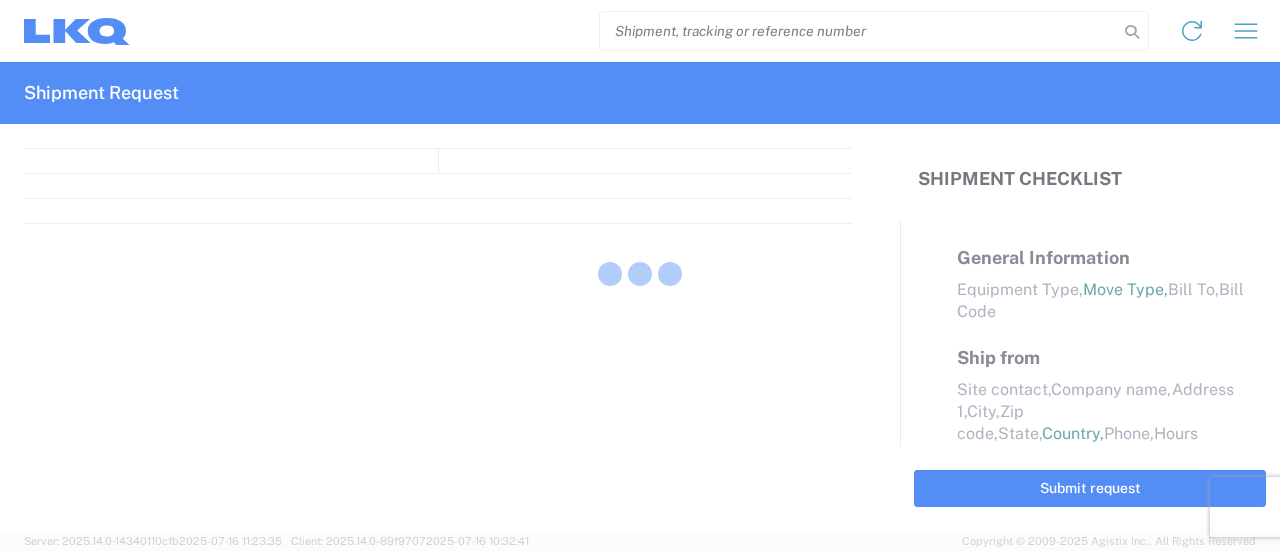 select on "FULL" 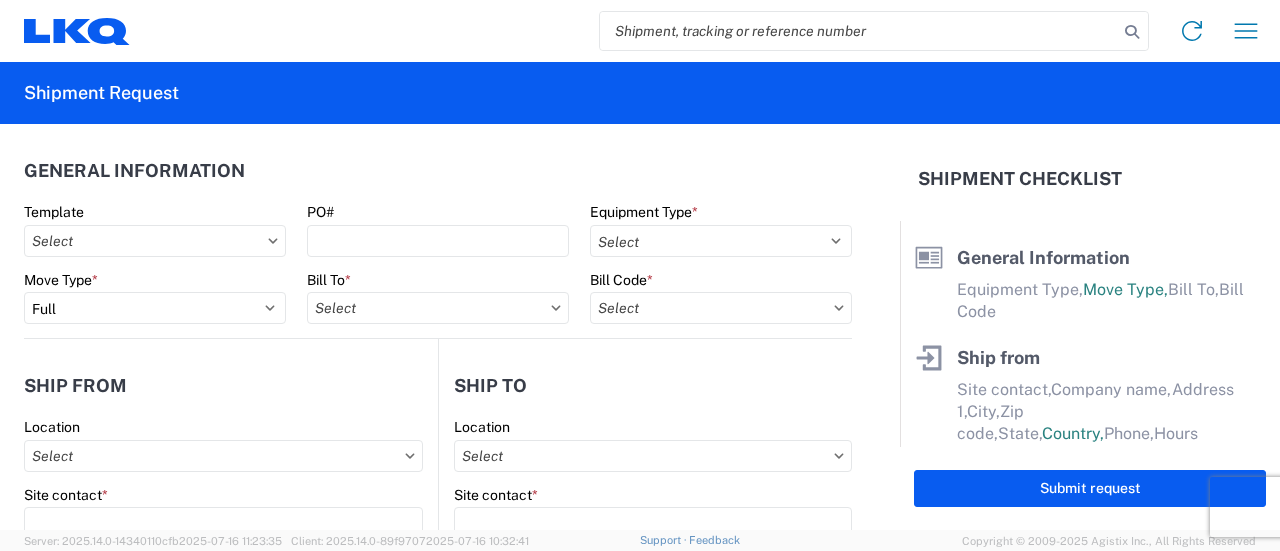 click 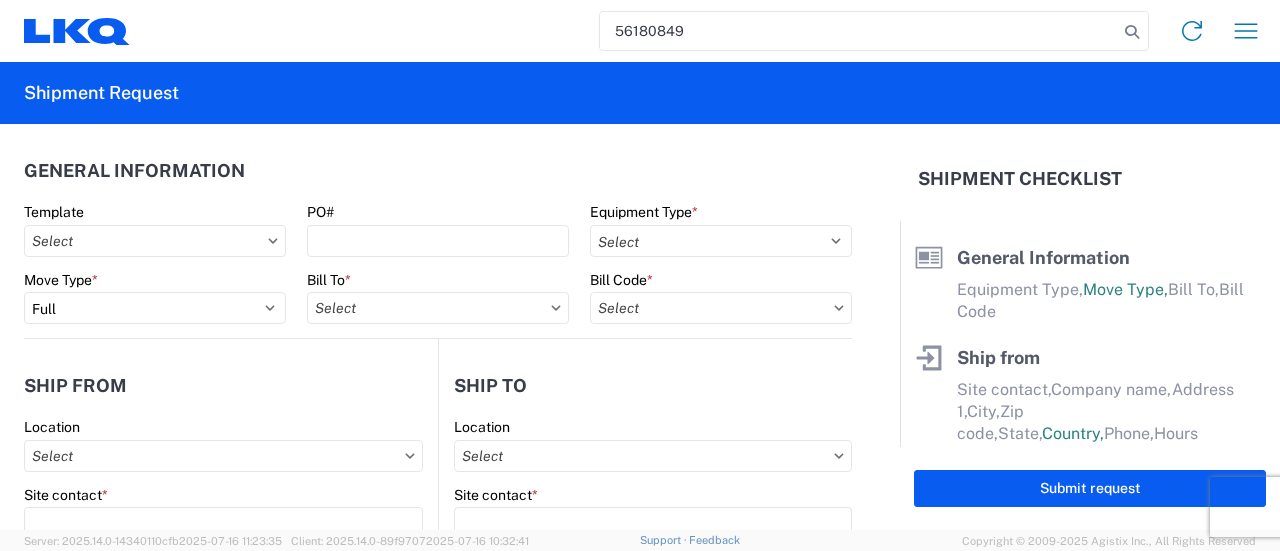 type on "56180849" 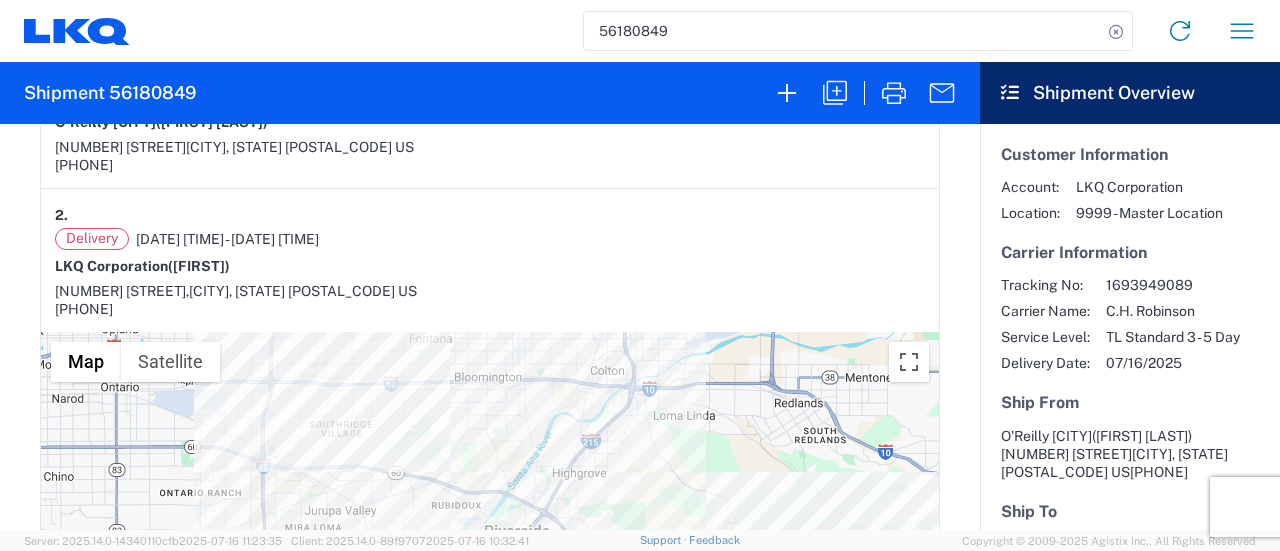 scroll, scrollTop: 400, scrollLeft: 0, axis: vertical 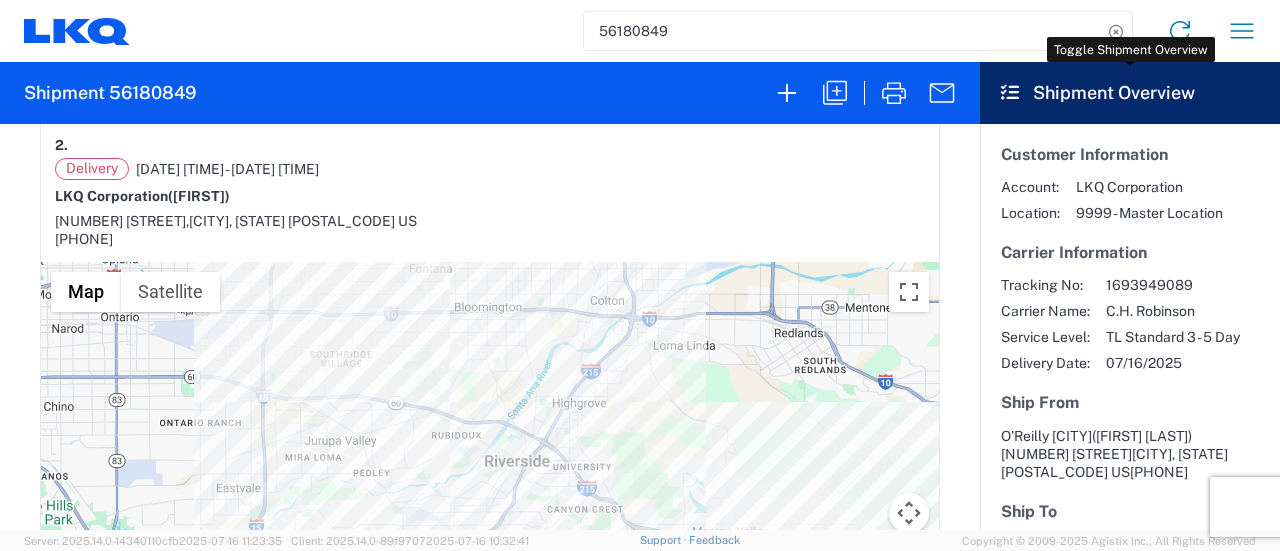 click 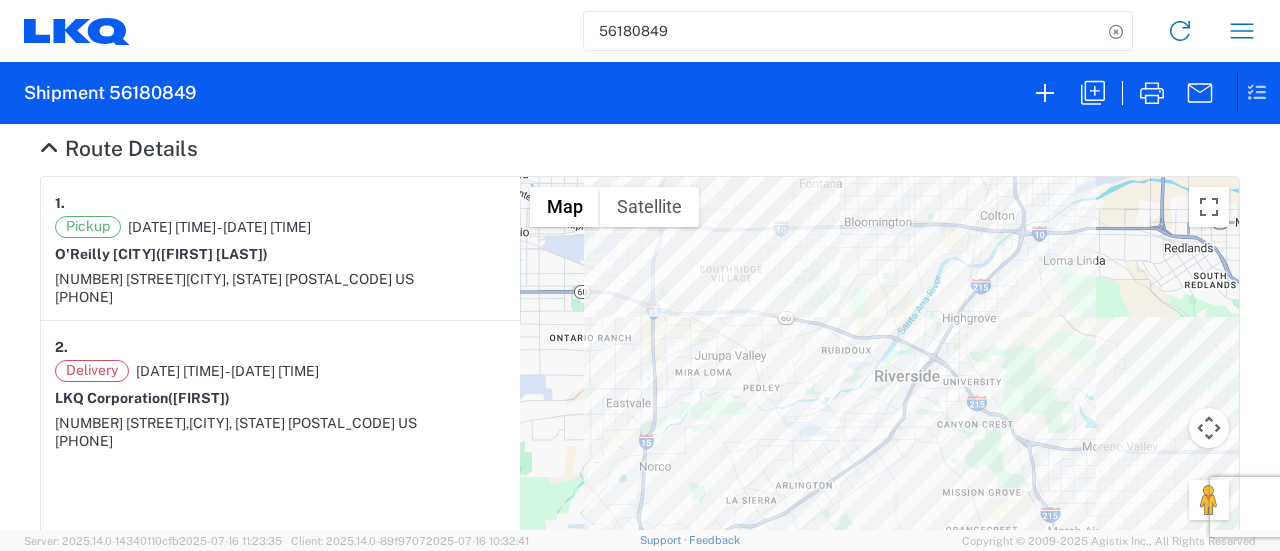 scroll, scrollTop: 0, scrollLeft: 0, axis: both 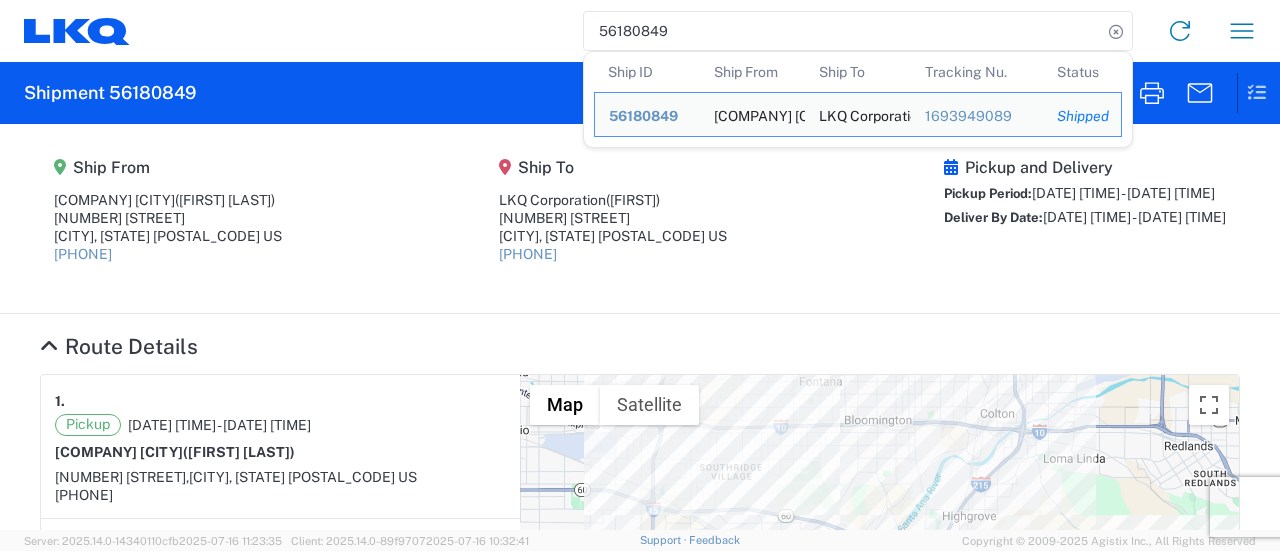 drag, startPoint x: 672, startPoint y: 32, endPoint x: 513, endPoint y: 32, distance: 159 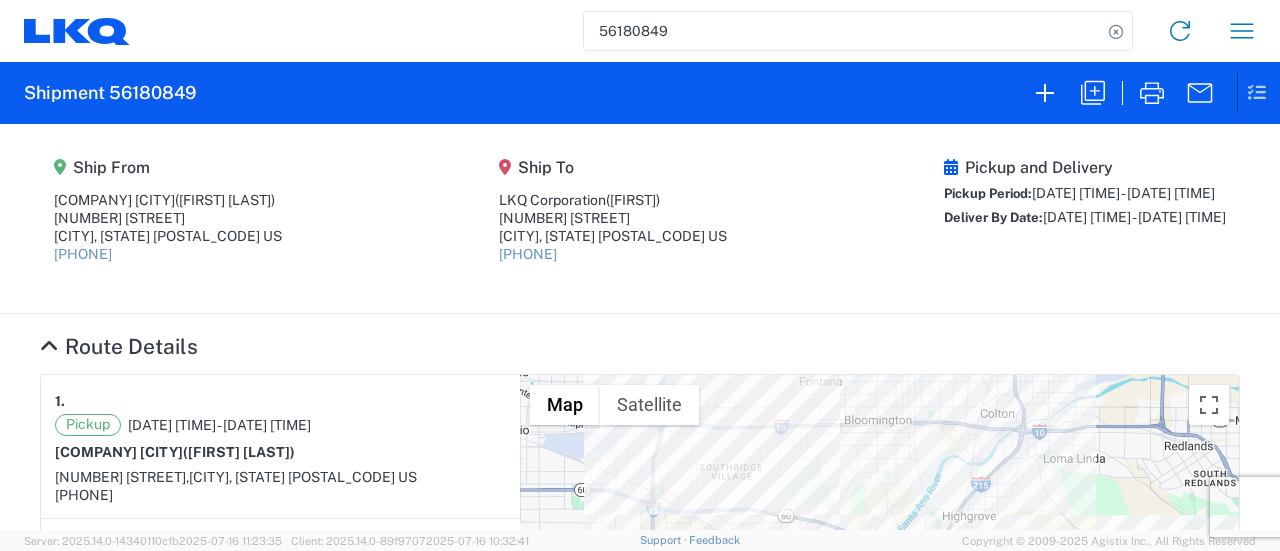 paste on "208281" 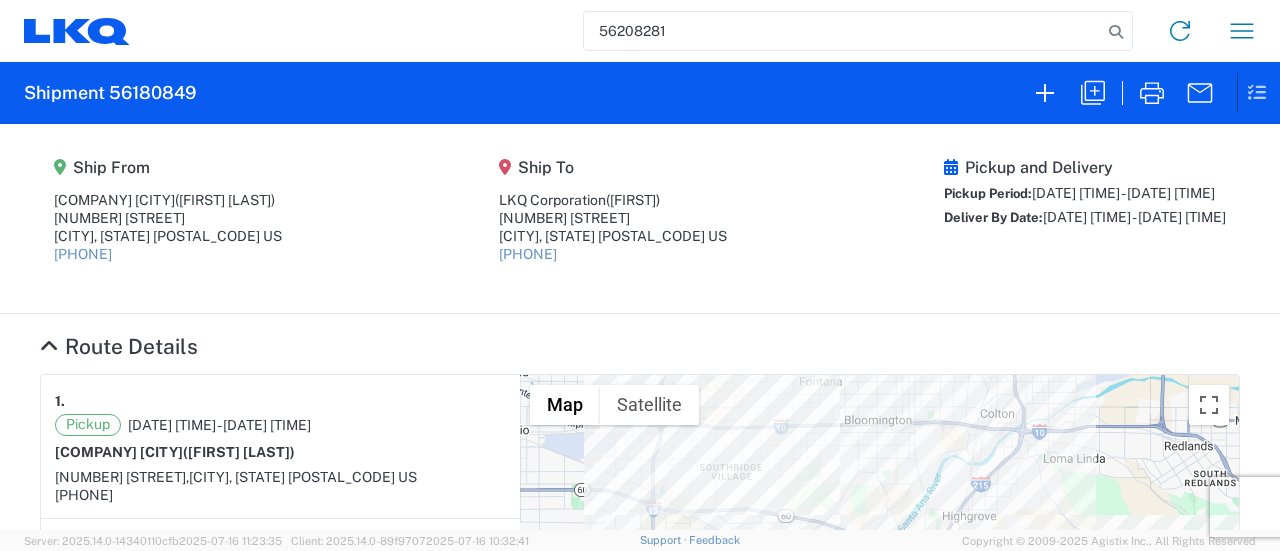 type on "56208281" 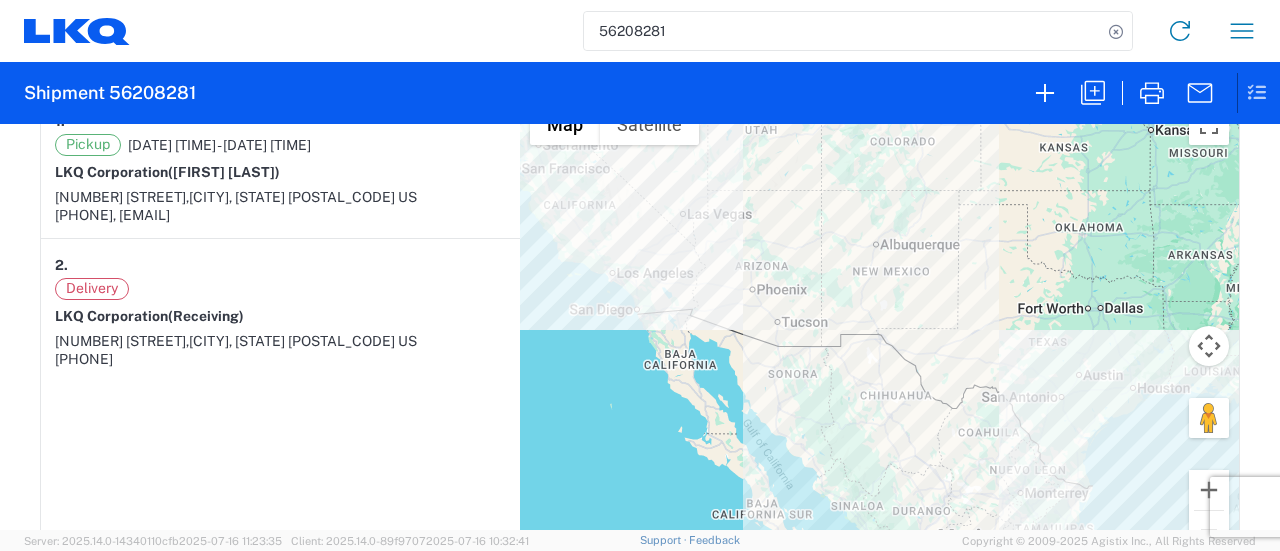 scroll, scrollTop: 600, scrollLeft: 0, axis: vertical 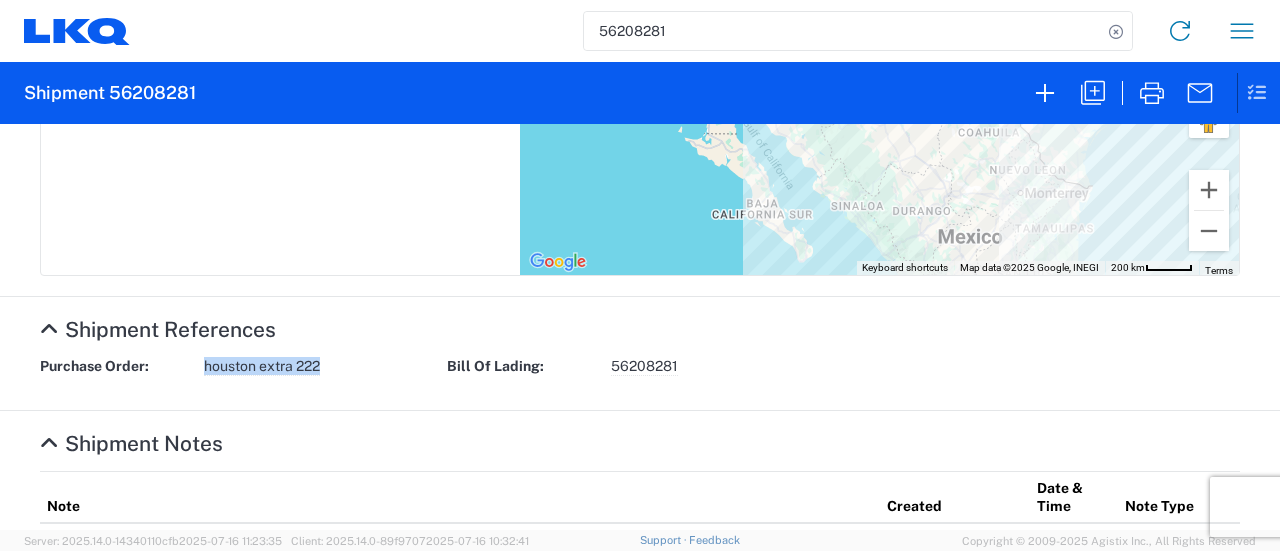 drag, startPoint x: 313, startPoint y: 369, endPoint x: 196, endPoint y: 373, distance: 117.06836 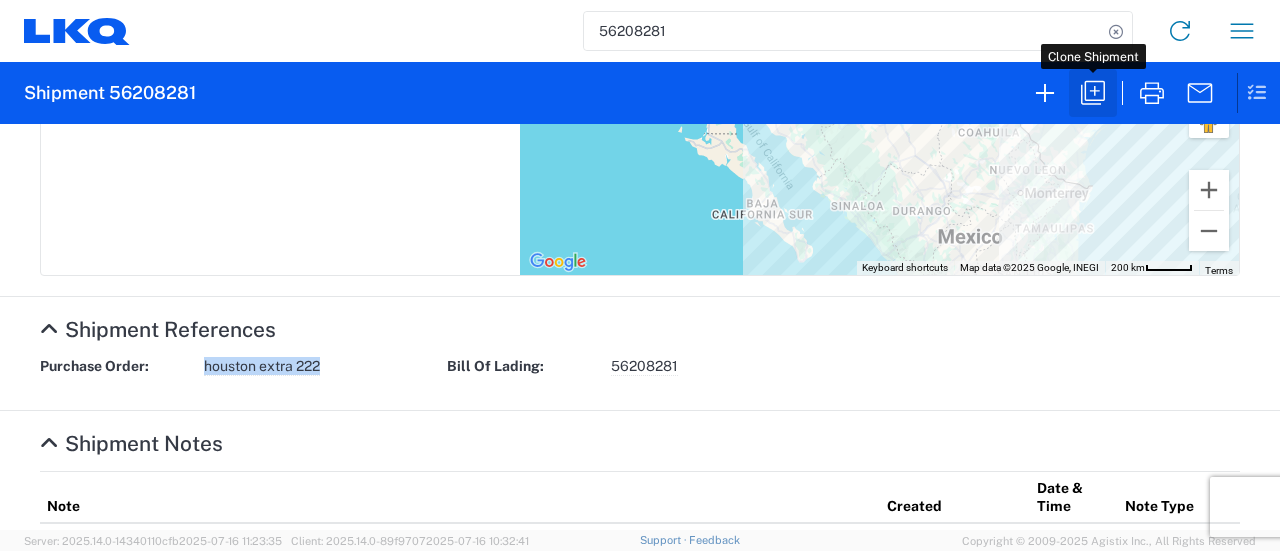 click 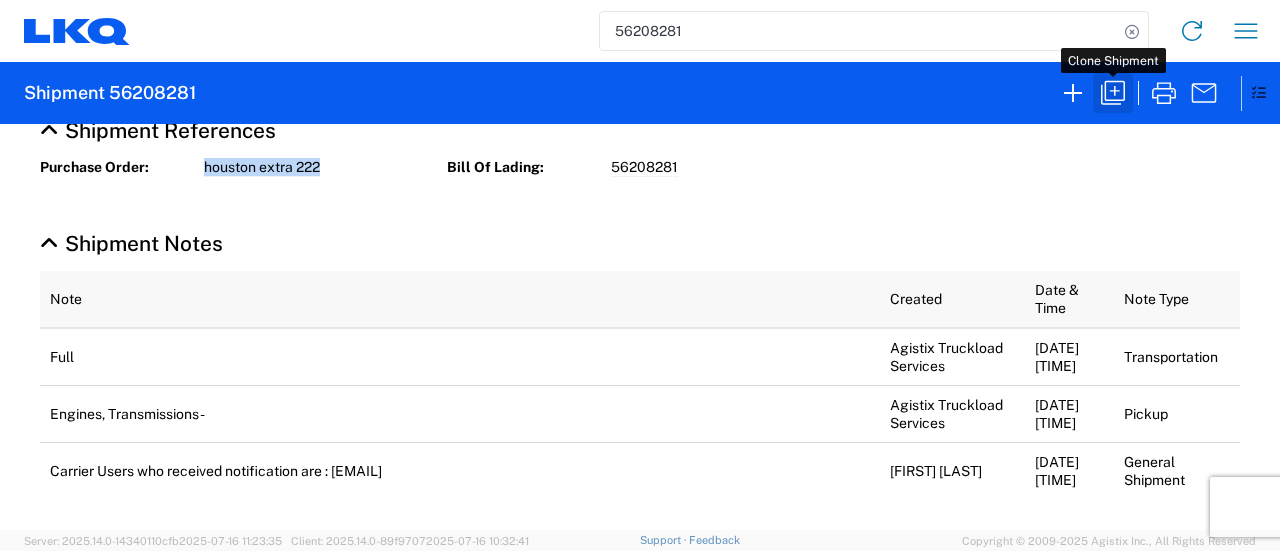 scroll, scrollTop: 599, scrollLeft: 0, axis: vertical 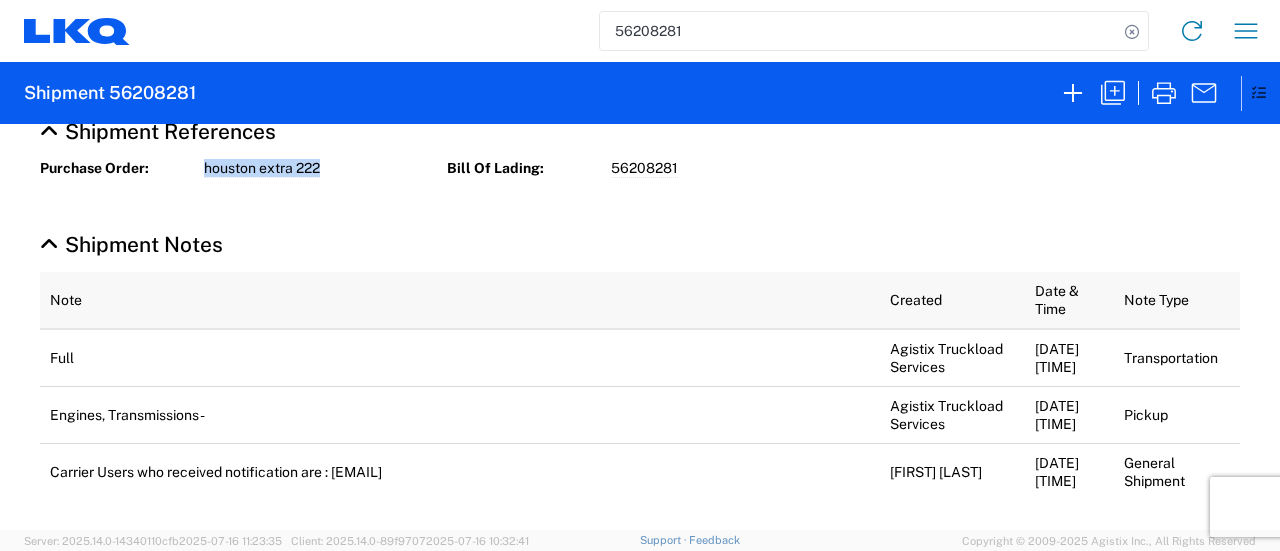 select on "FULL" 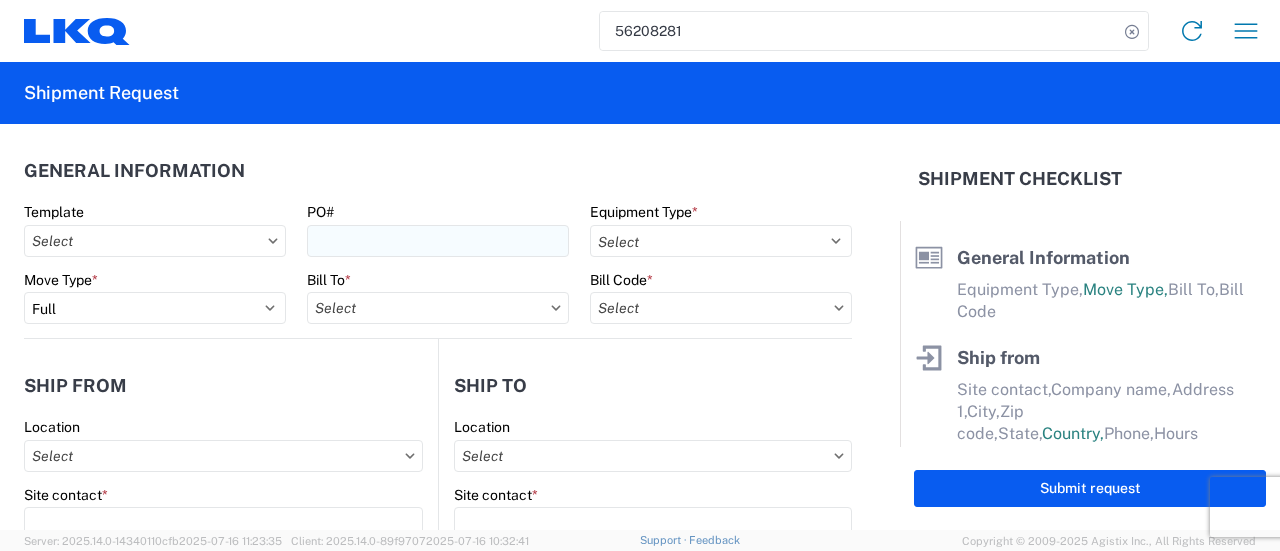 select on "BCAR" 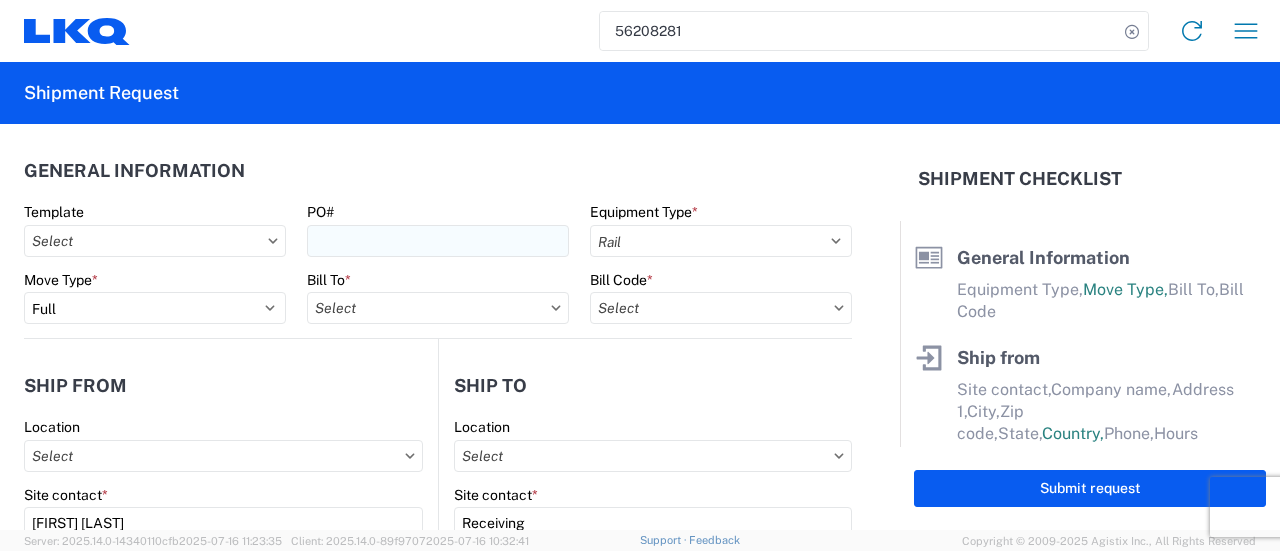 type on "2025-07-17" 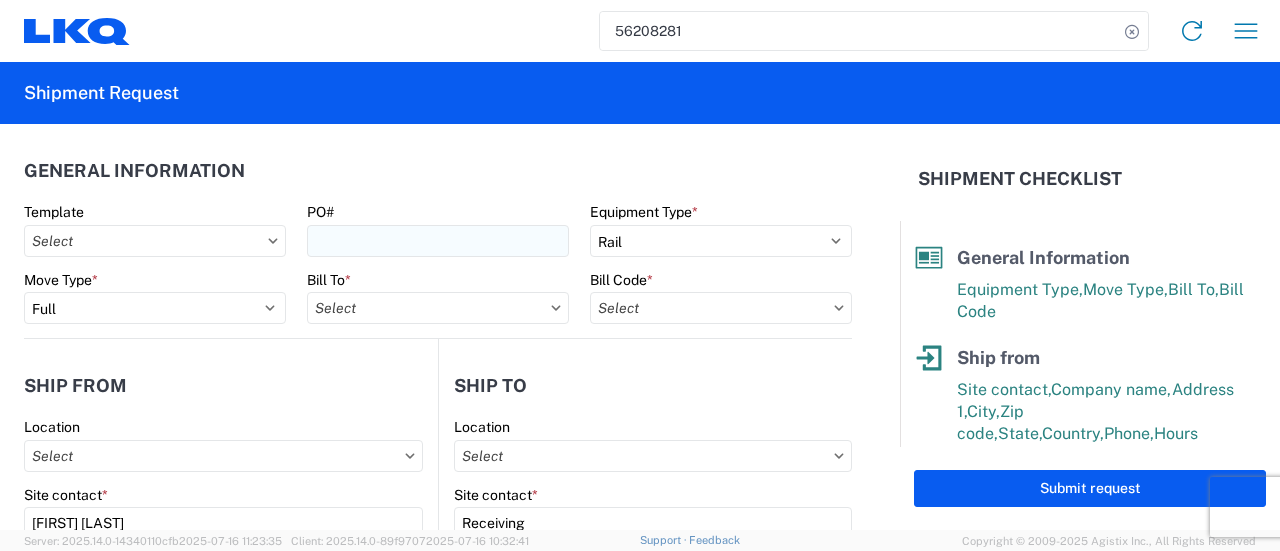 type on "1769 - California Core" 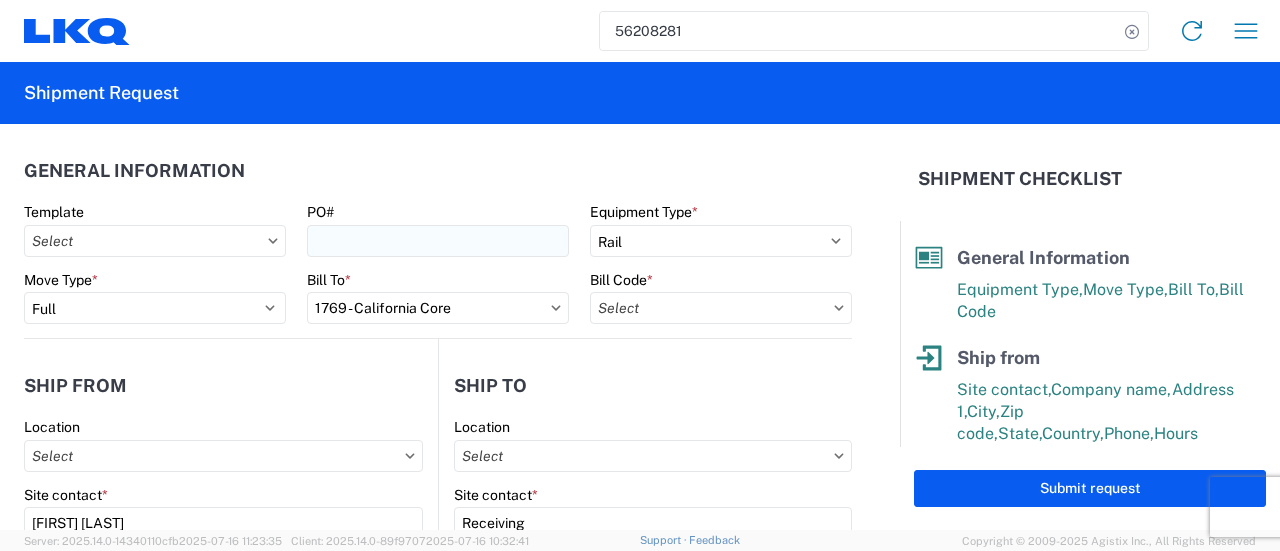 type on "1769 - California Core" 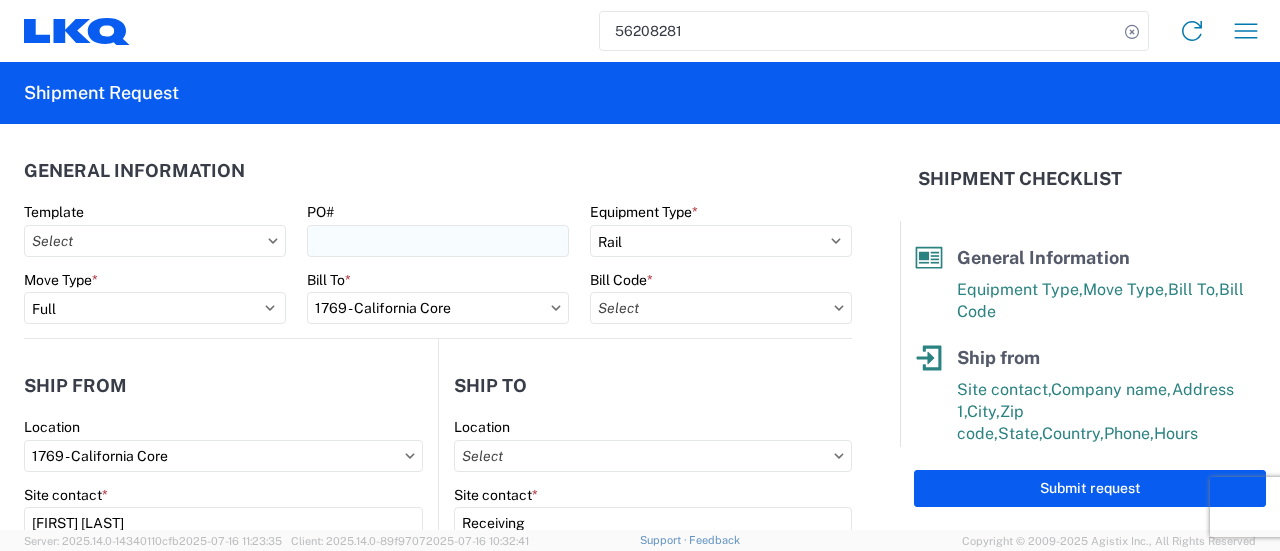 type on "1760 - LKQ Best Core" 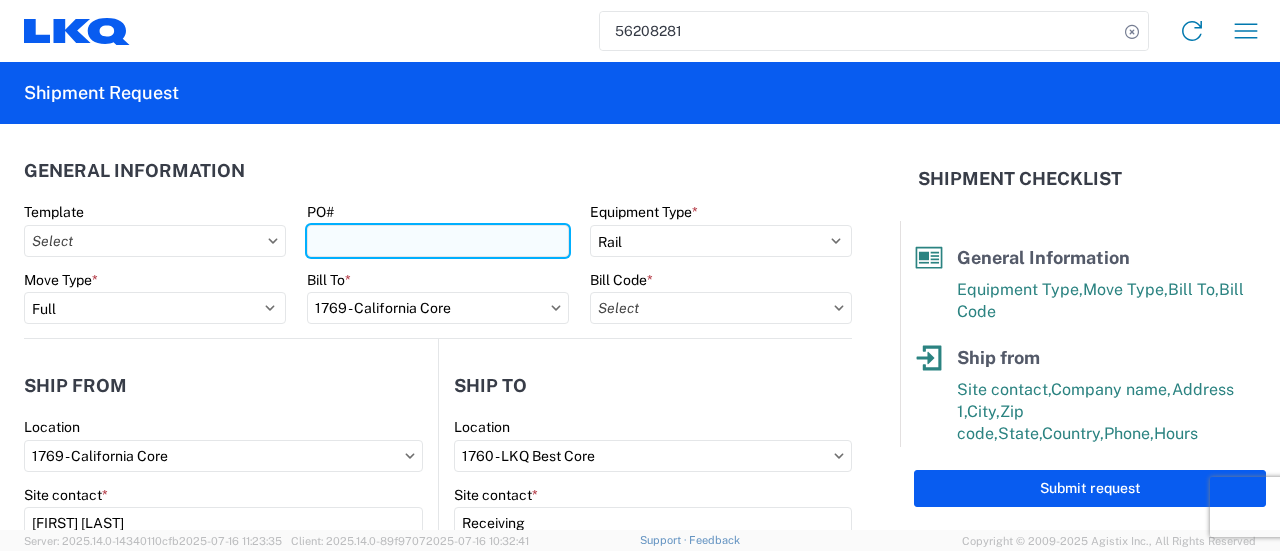 click on "PO#" at bounding box center [438, 241] 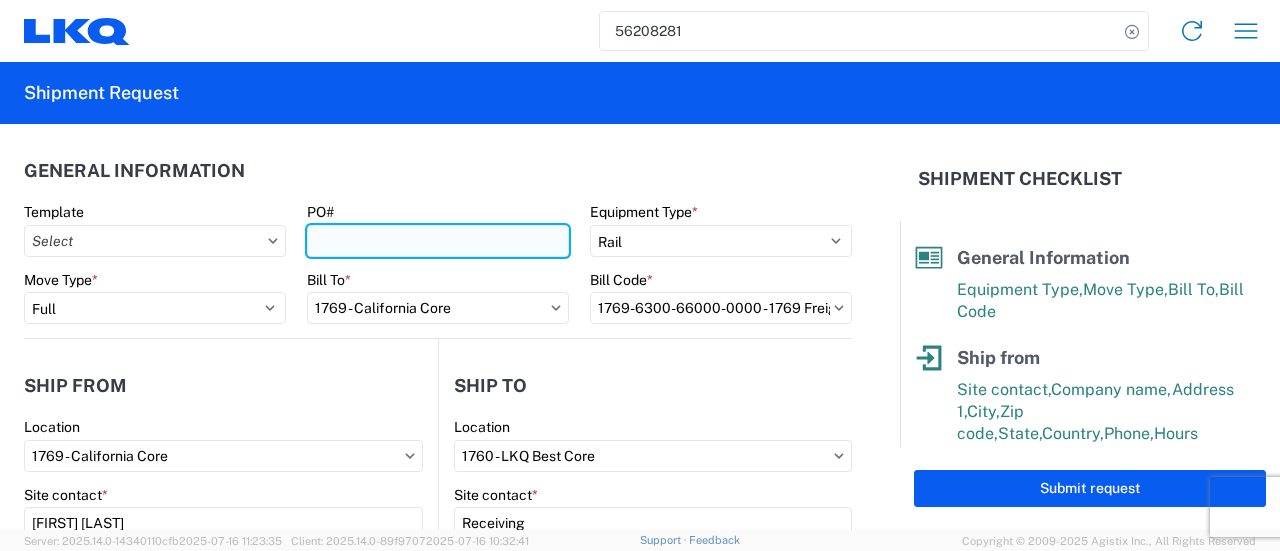 paste on "houston extra 222" 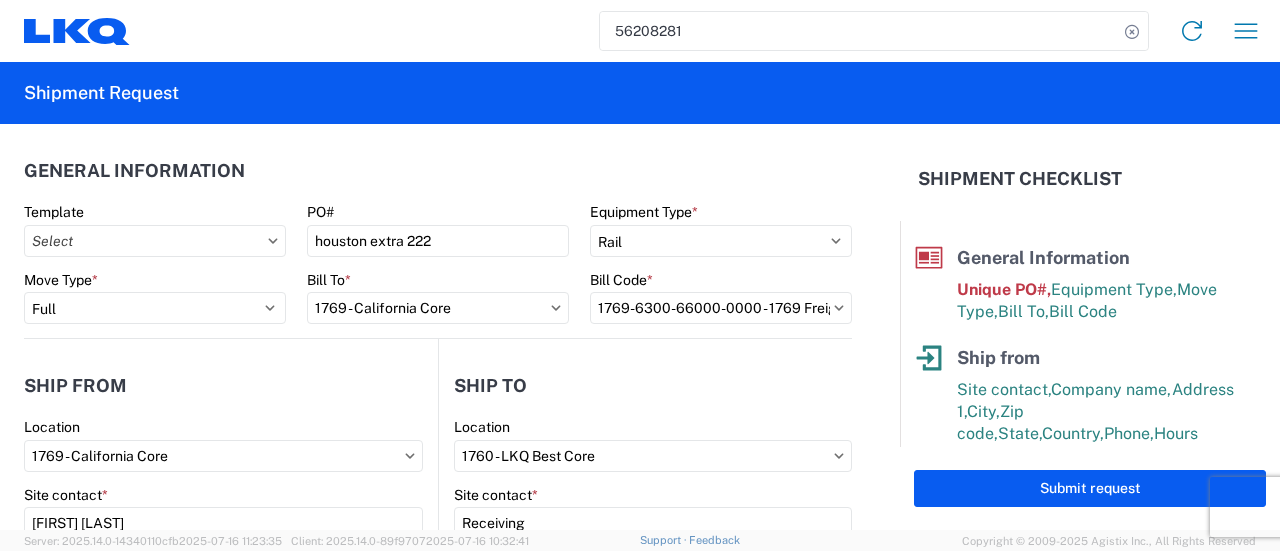 click on "General Information" 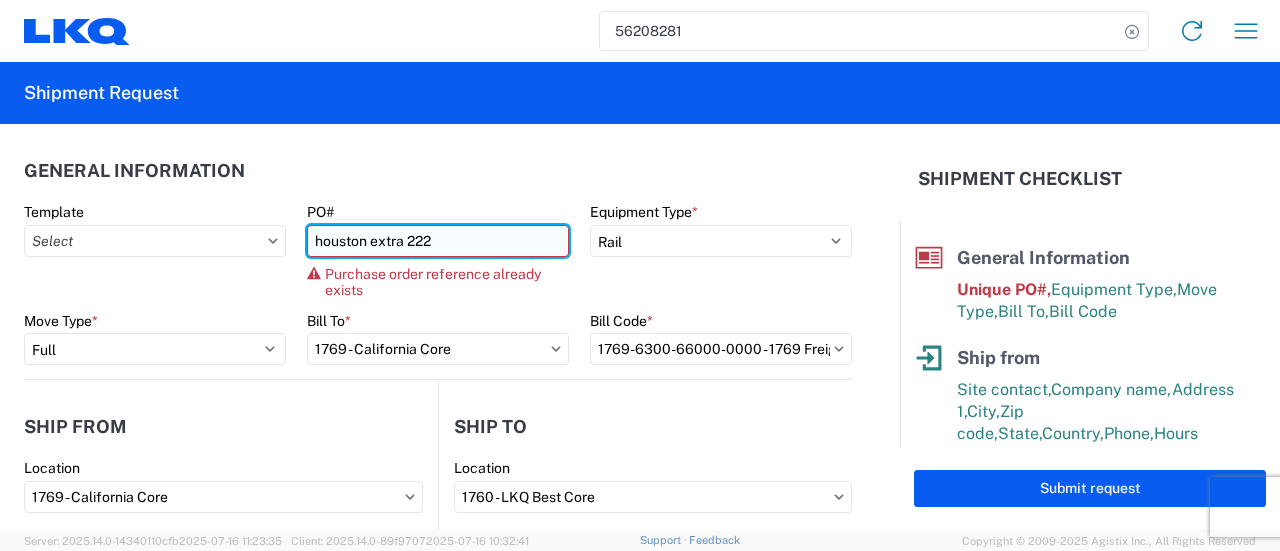 click on "houston extra 222" at bounding box center (438, 241) 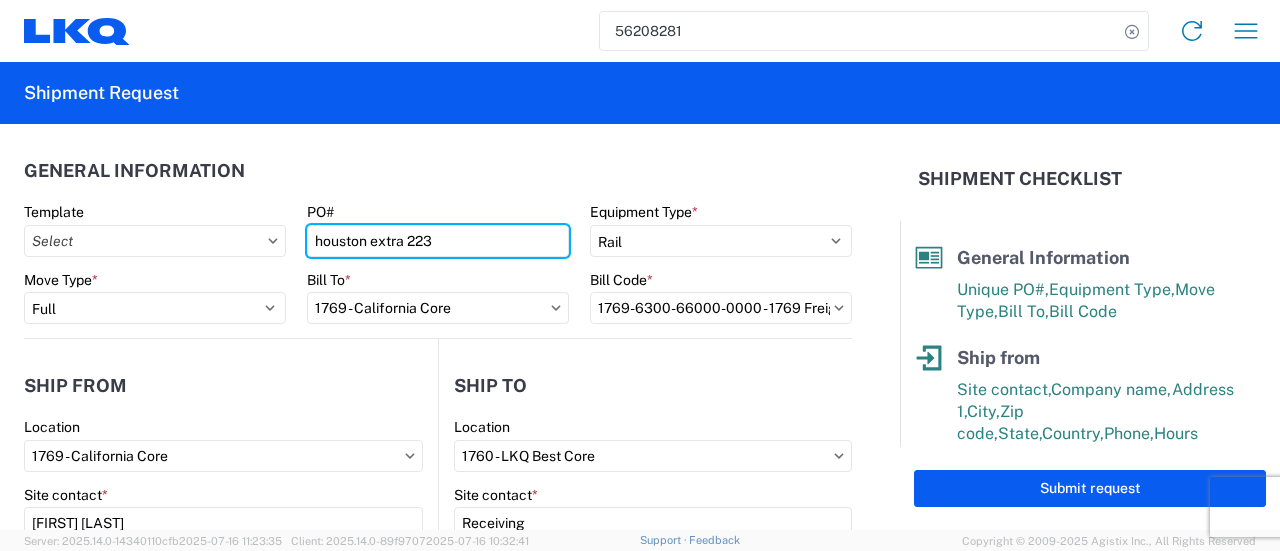 type on "houston extra 223" 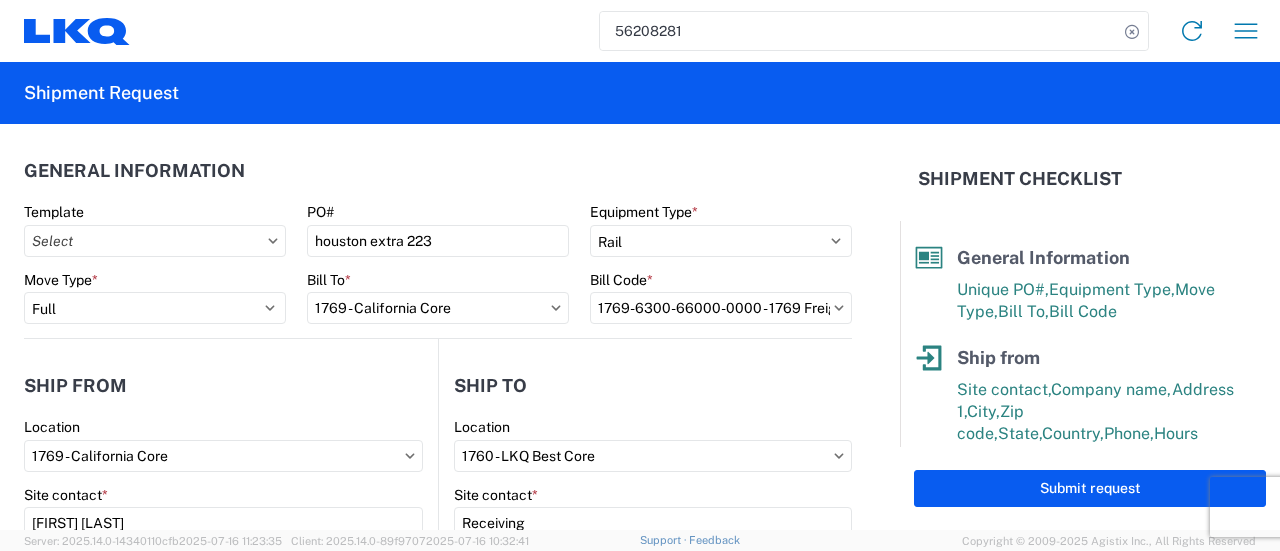 click on "General Information" 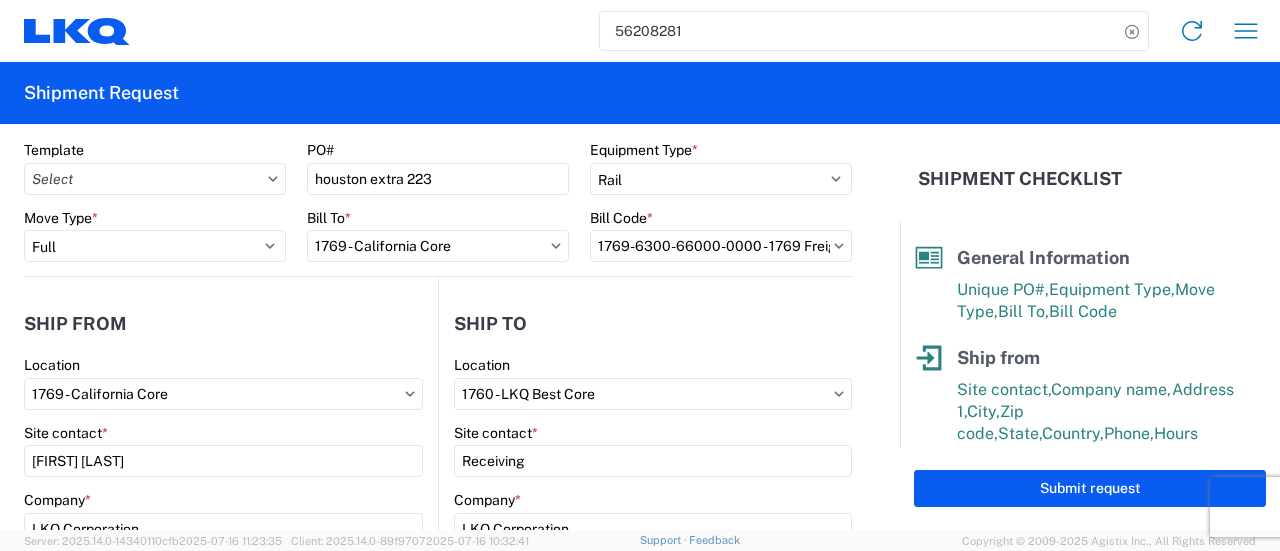 scroll, scrollTop: 0, scrollLeft: 0, axis: both 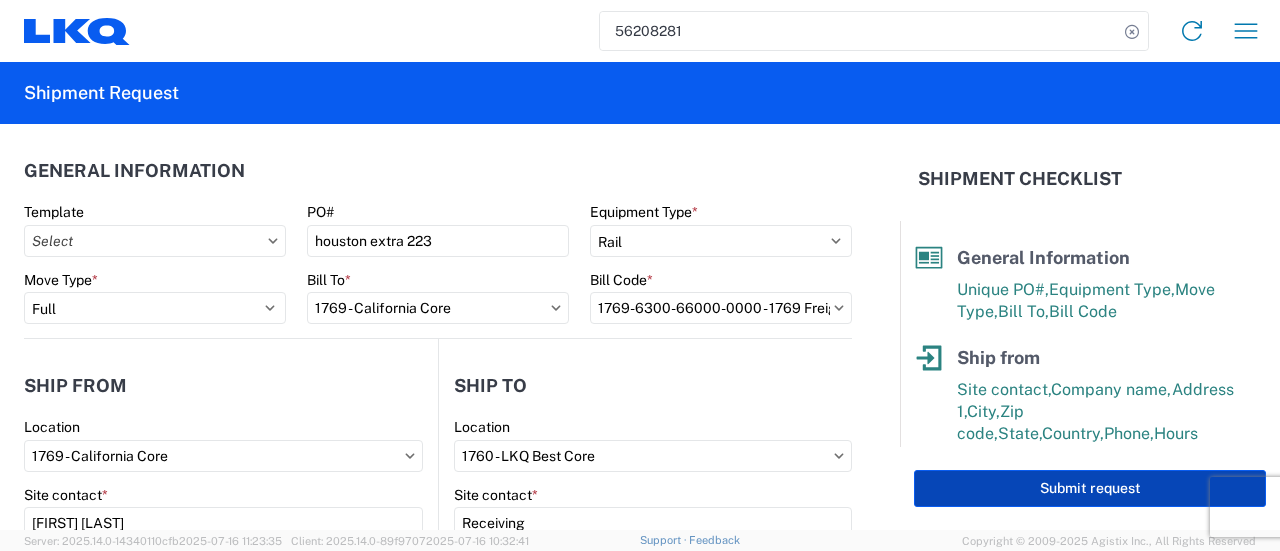 click on "Submit request" 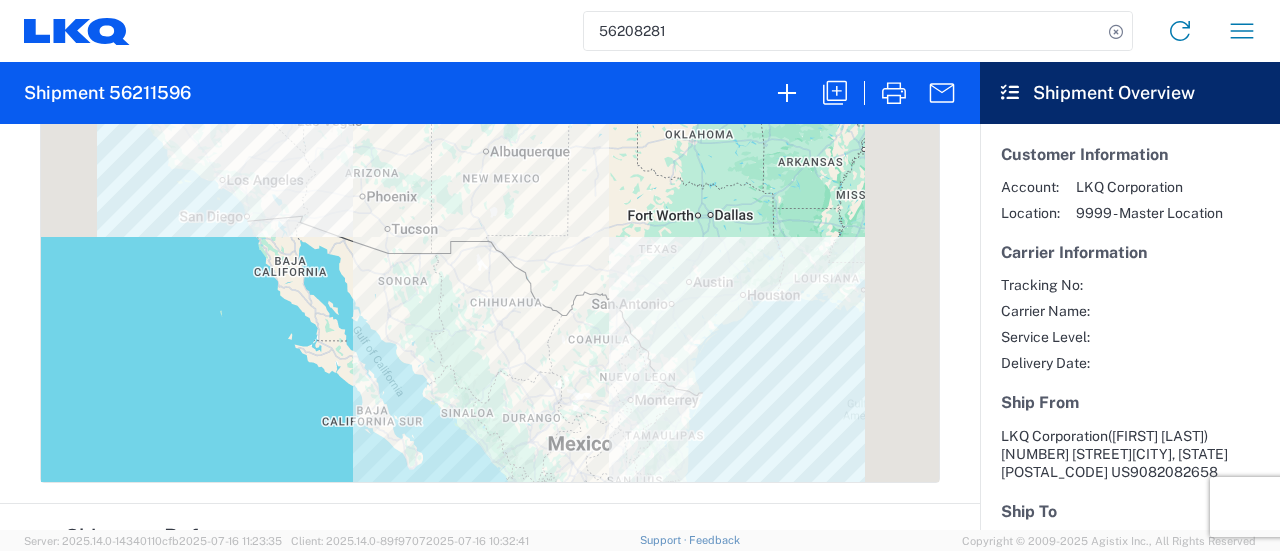 scroll, scrollTop: 800, scrollLeft: 0, axis: vertical 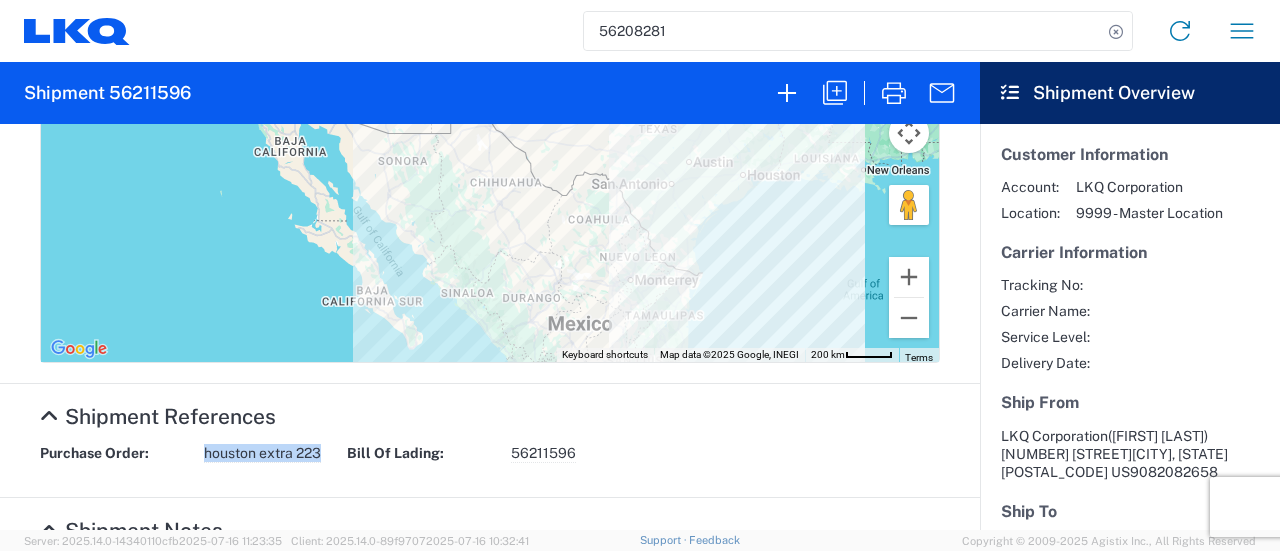 drag, startPoint x: 200, startPoint y: 455, endPoint x: 340, endPoint y: 465, distance: 140.35669 